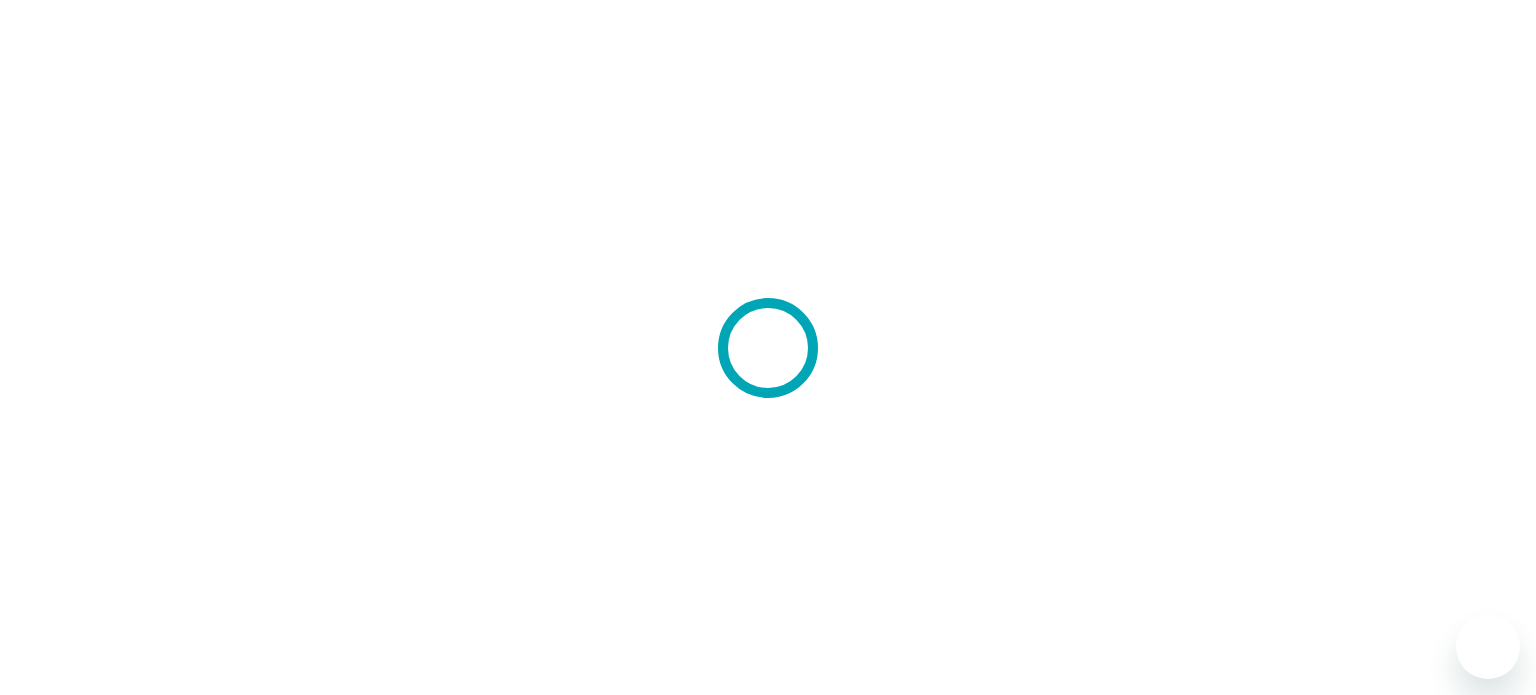 scroll, scrollTop: 0, scrollLeft: 0, axis: both 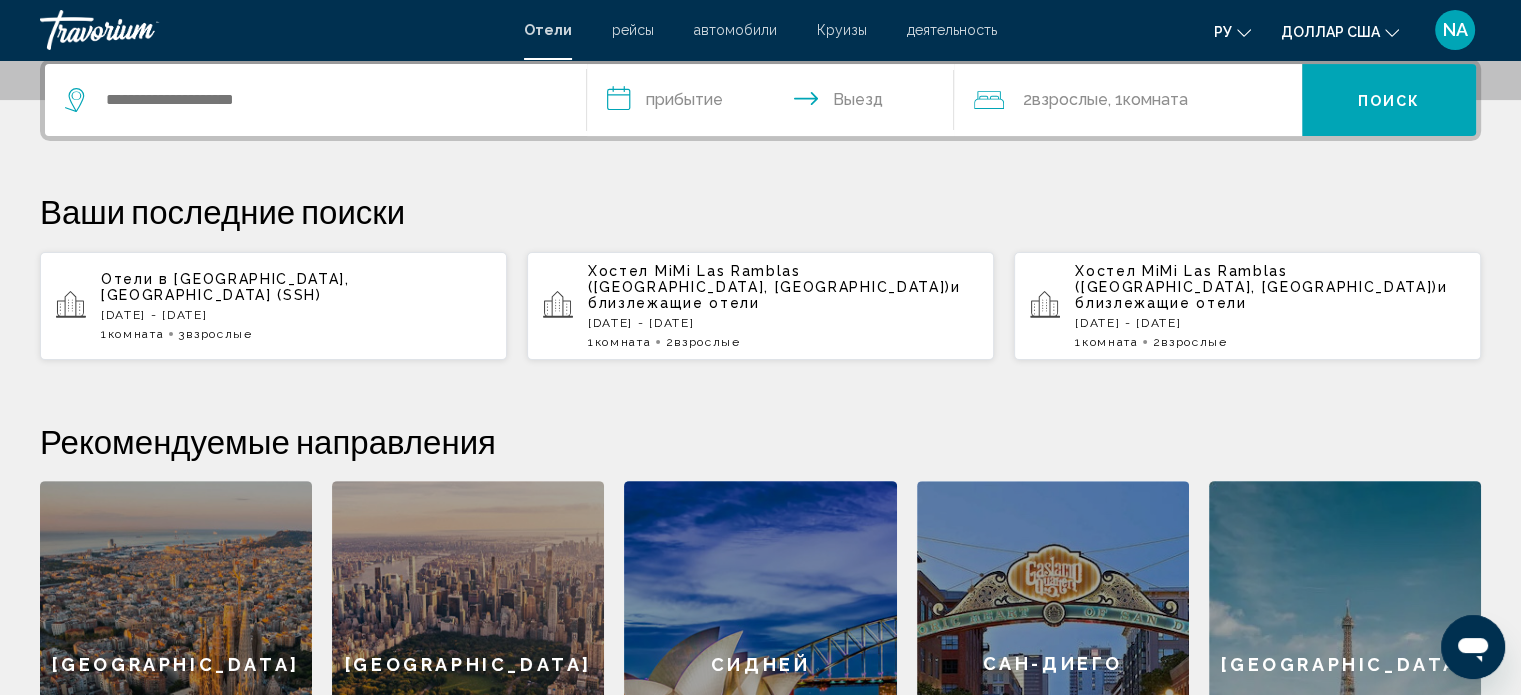 click on "[DATE] - [DATE]" at bounding box center (296, 315) 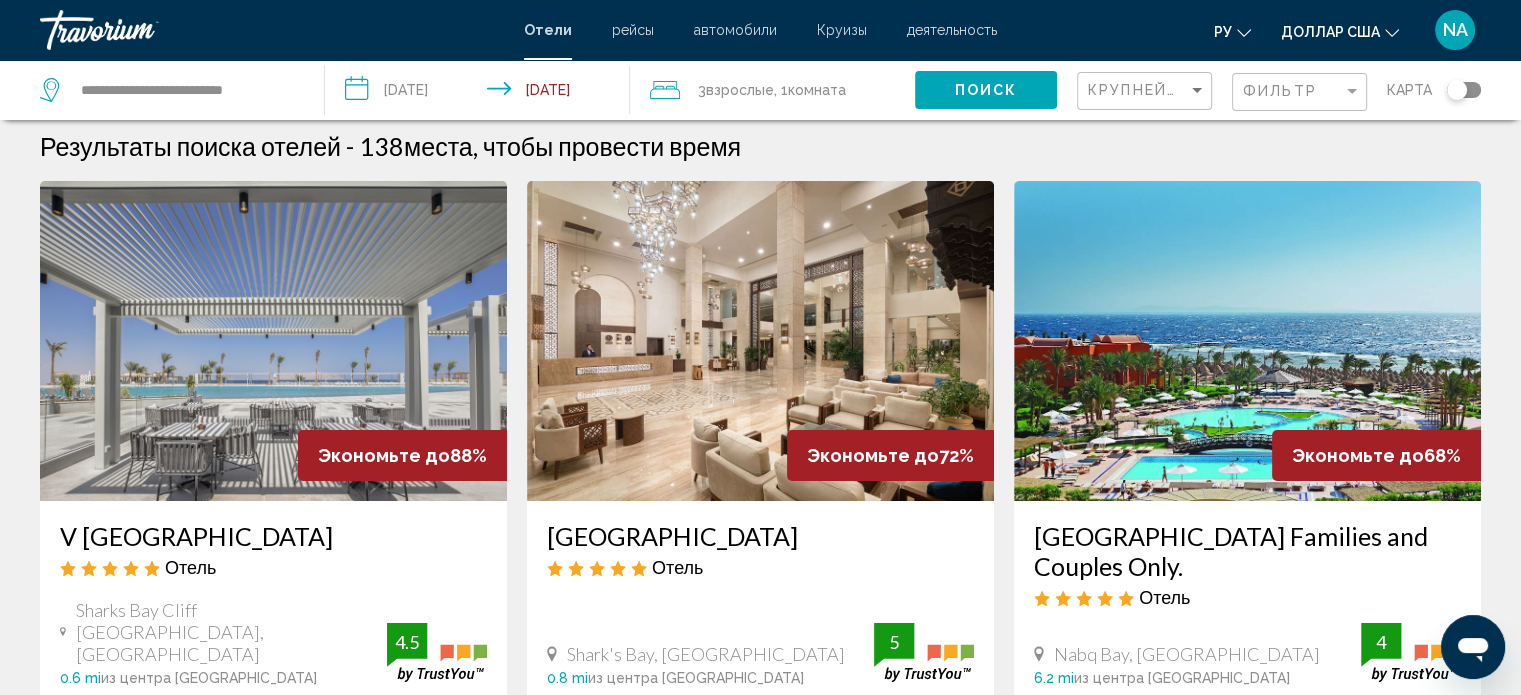 scroll, scrollTop: 0, scrollLeft: 0, axis: both 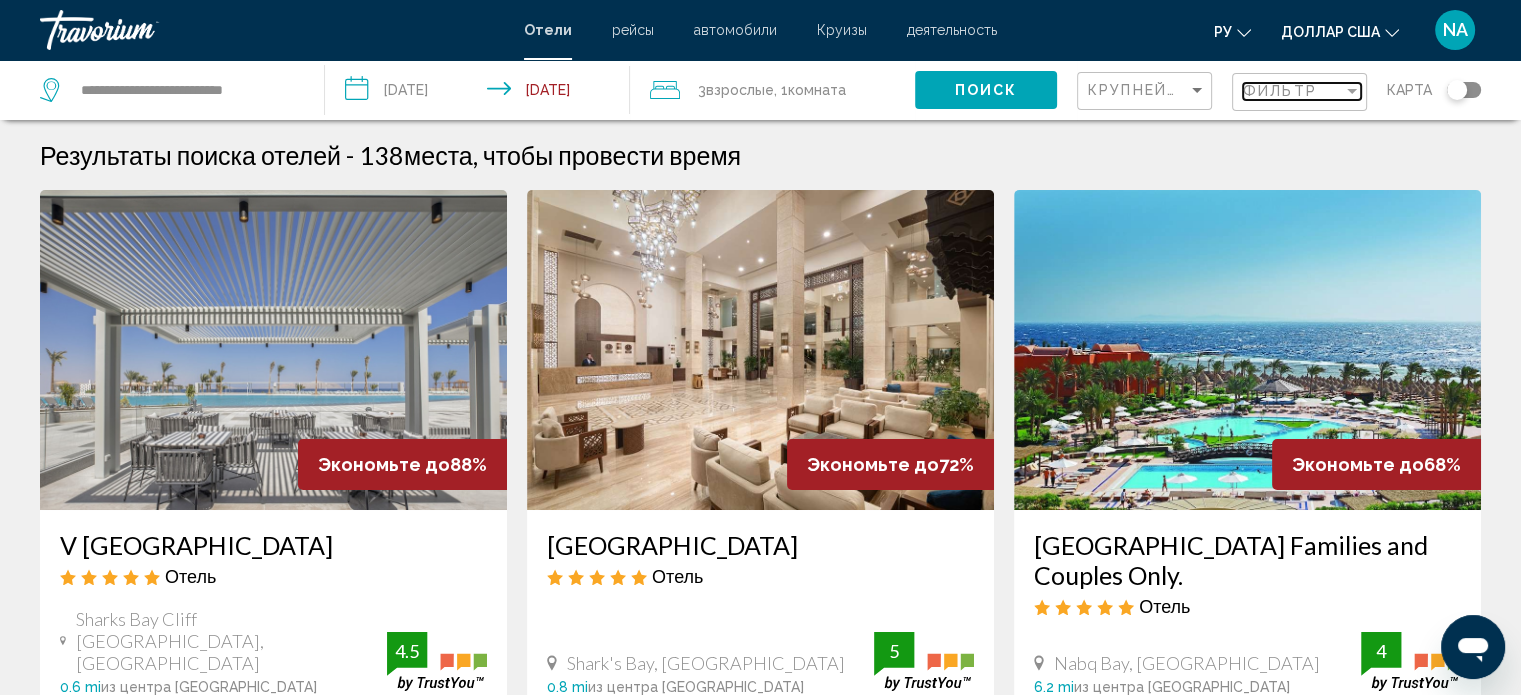 click at bounding box center [1352, 91] 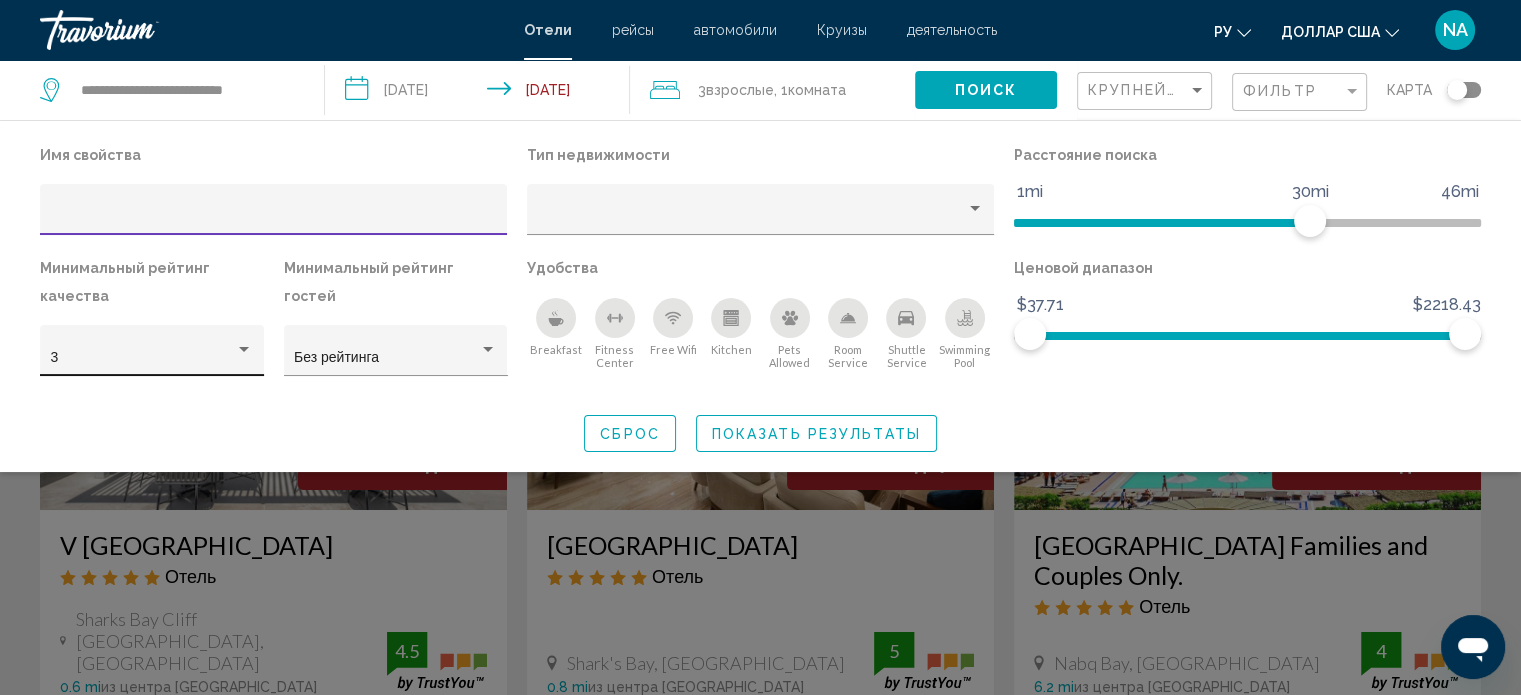 click on "3" at bounding box center [143, 358] 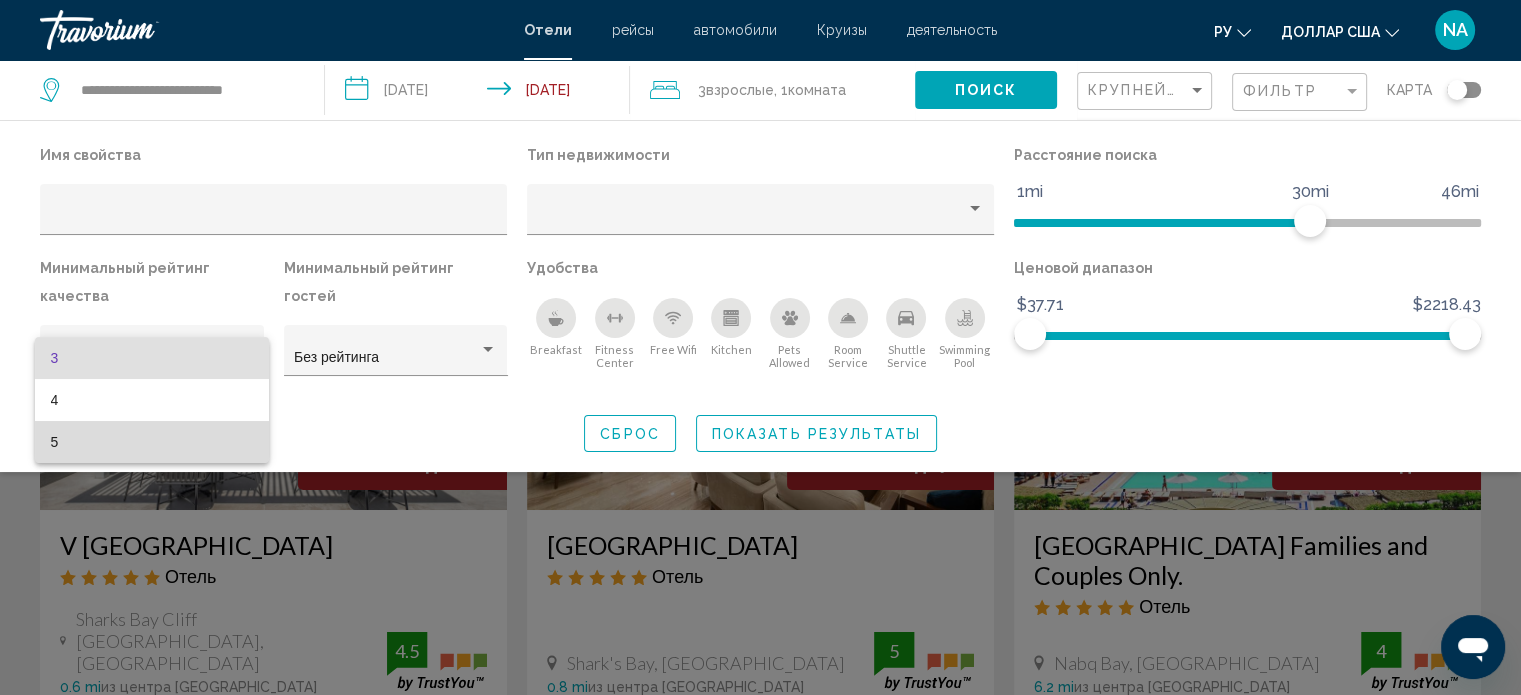 click on "5" at bounding box center (152, 442) 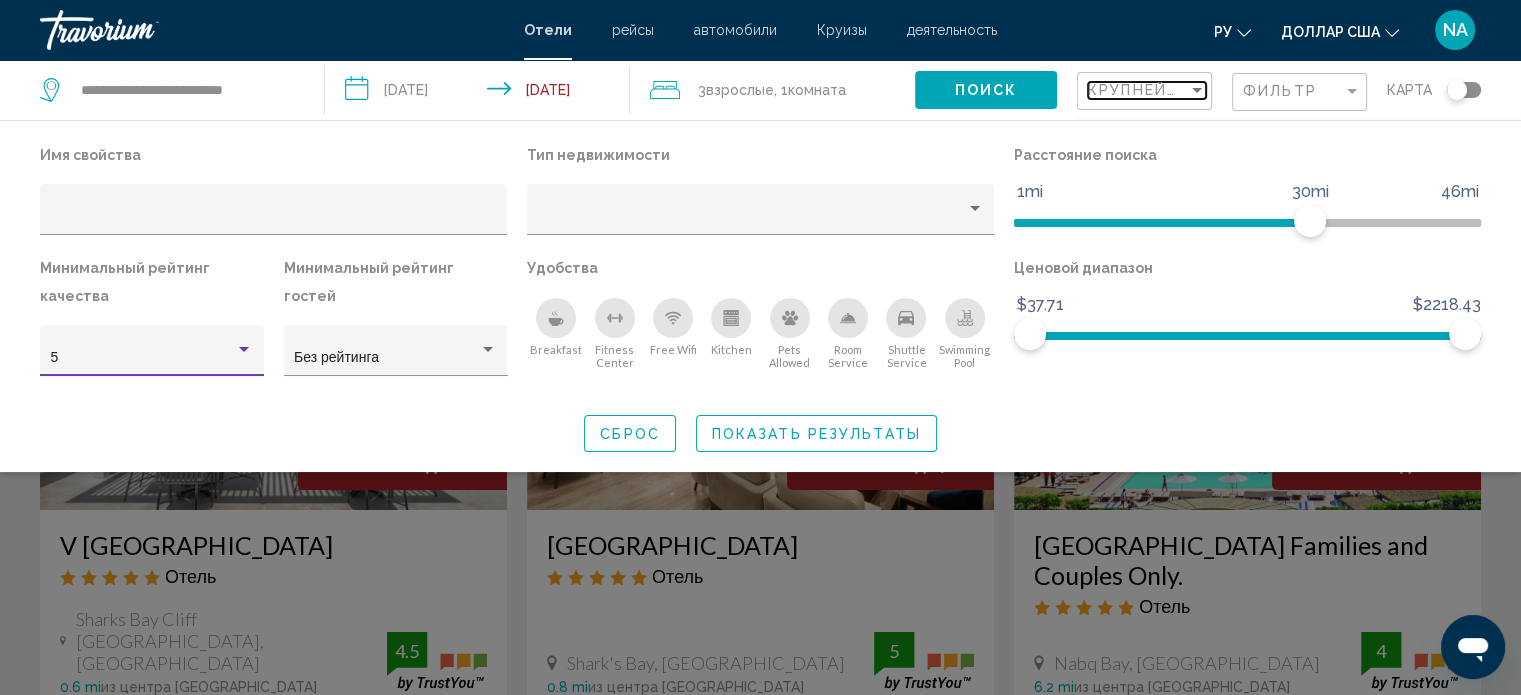 click at bounding box center (1197, 90) 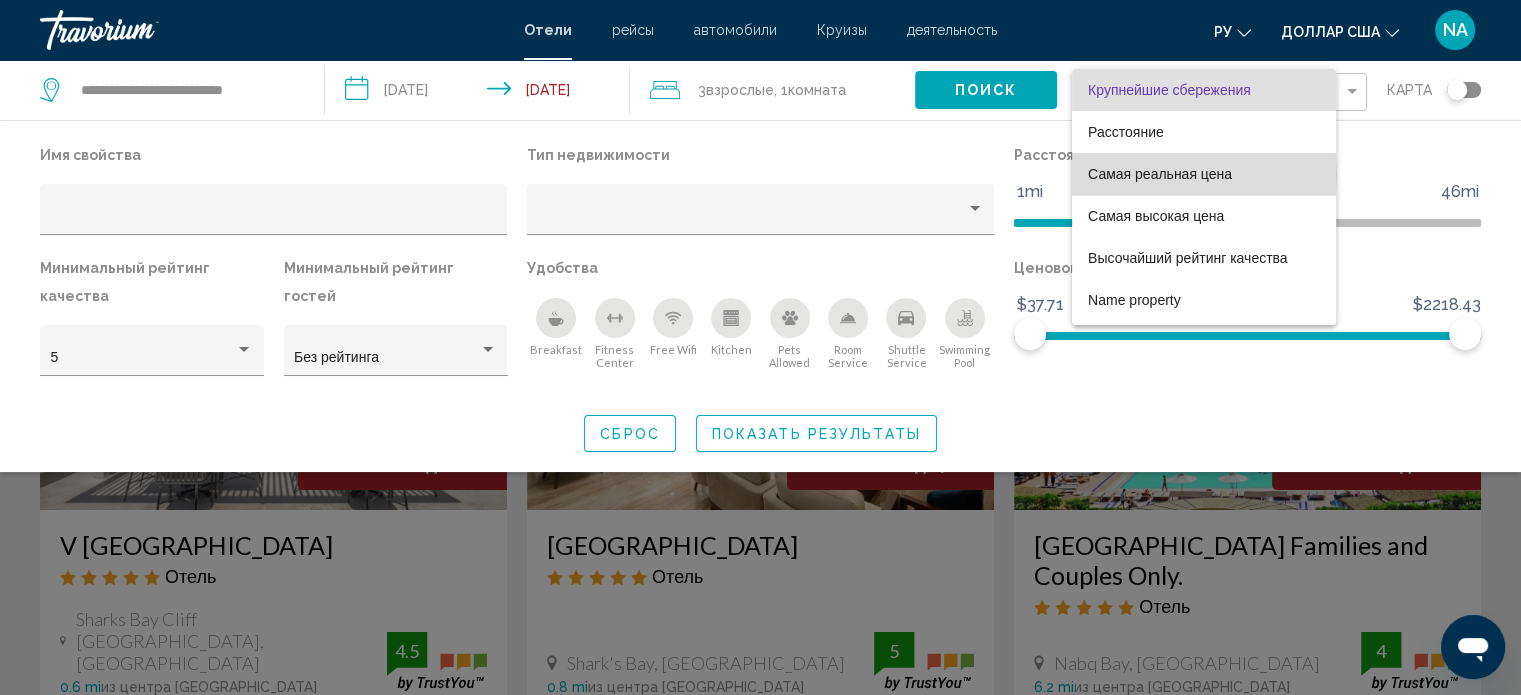 click on "Самая реальная цена" at bounding box center (1160, 174) 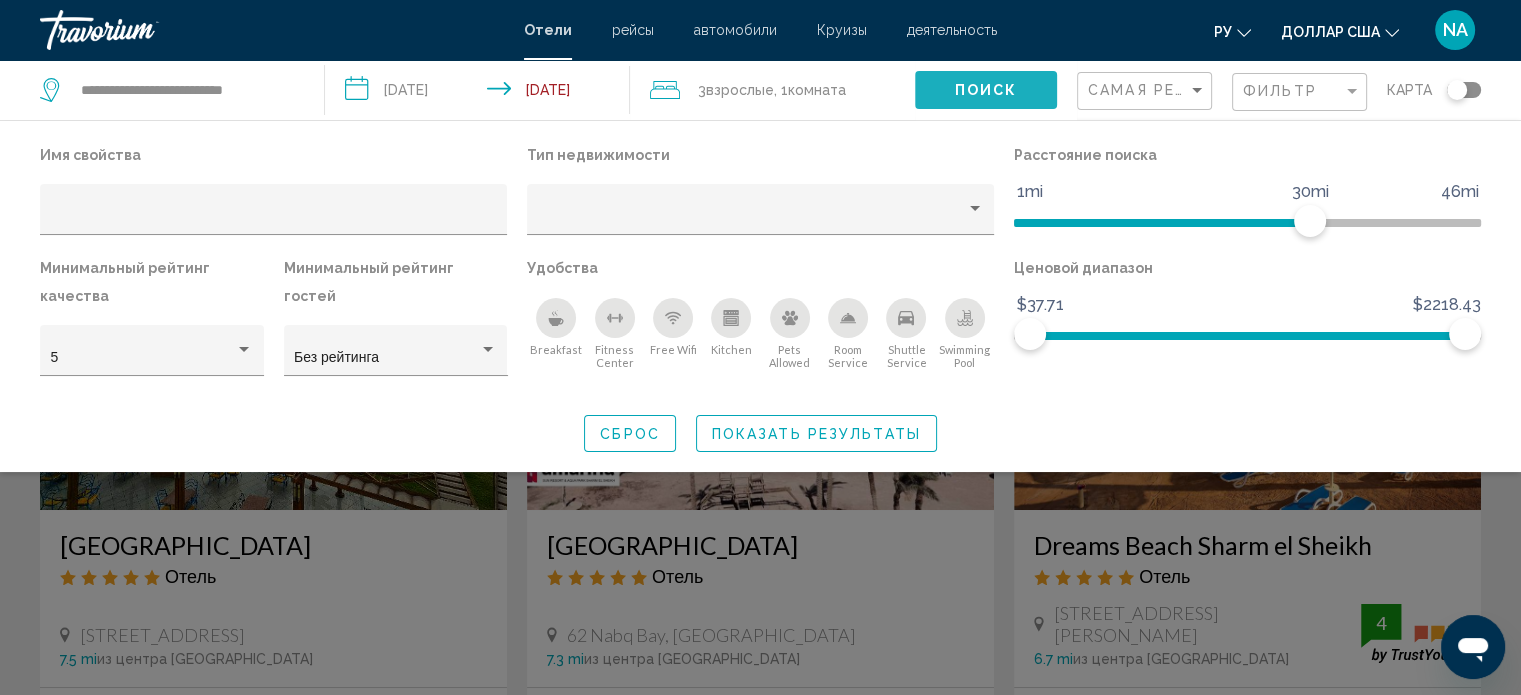 click on "Поиск" 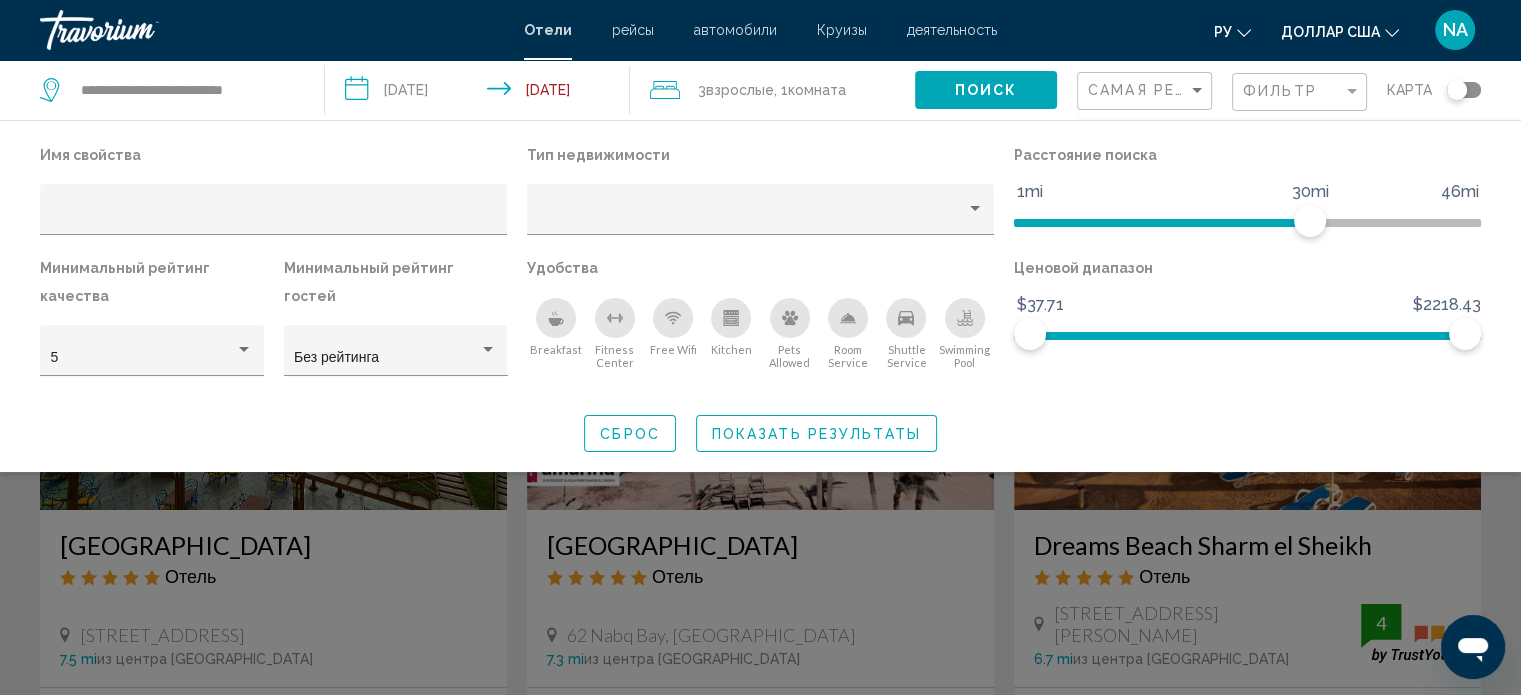 click on "Поиск" 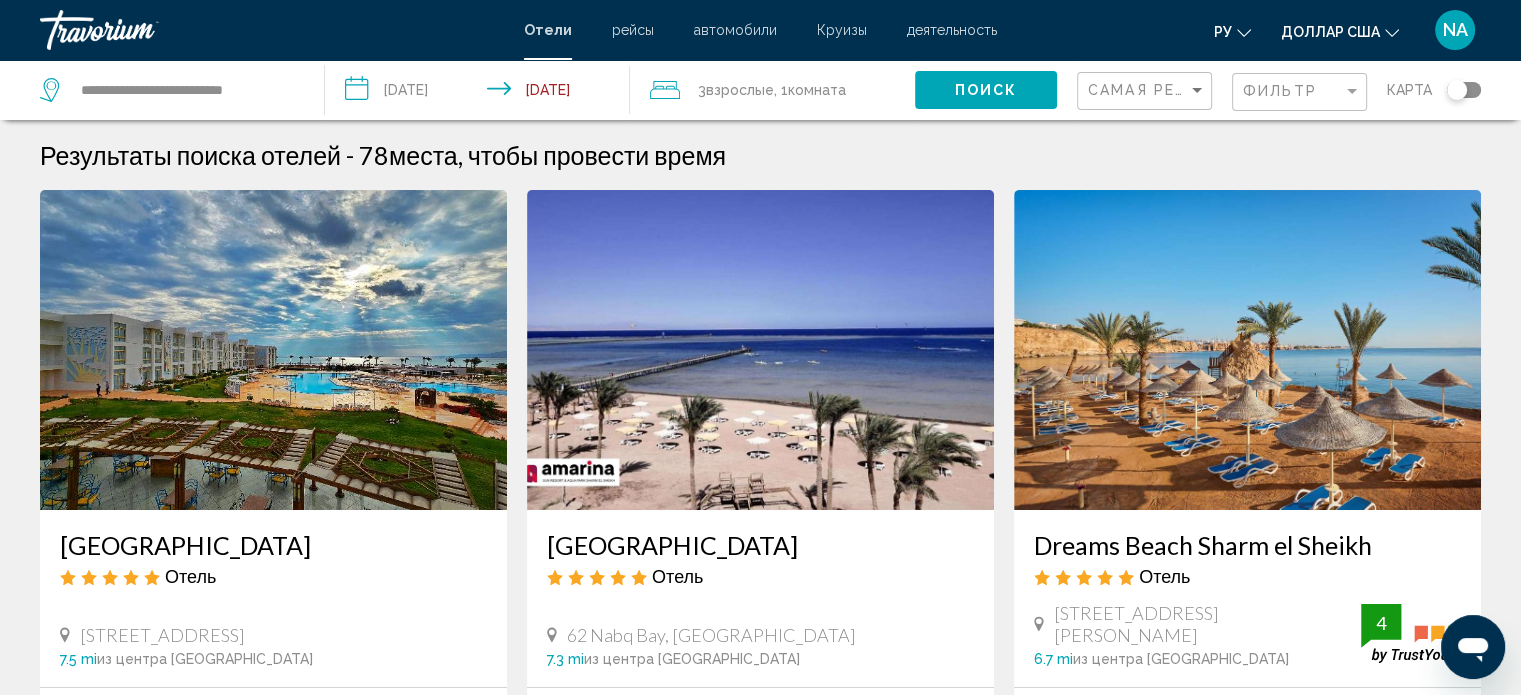 scroll, scrollTop: 0, scrollLeft: 0, axis: both 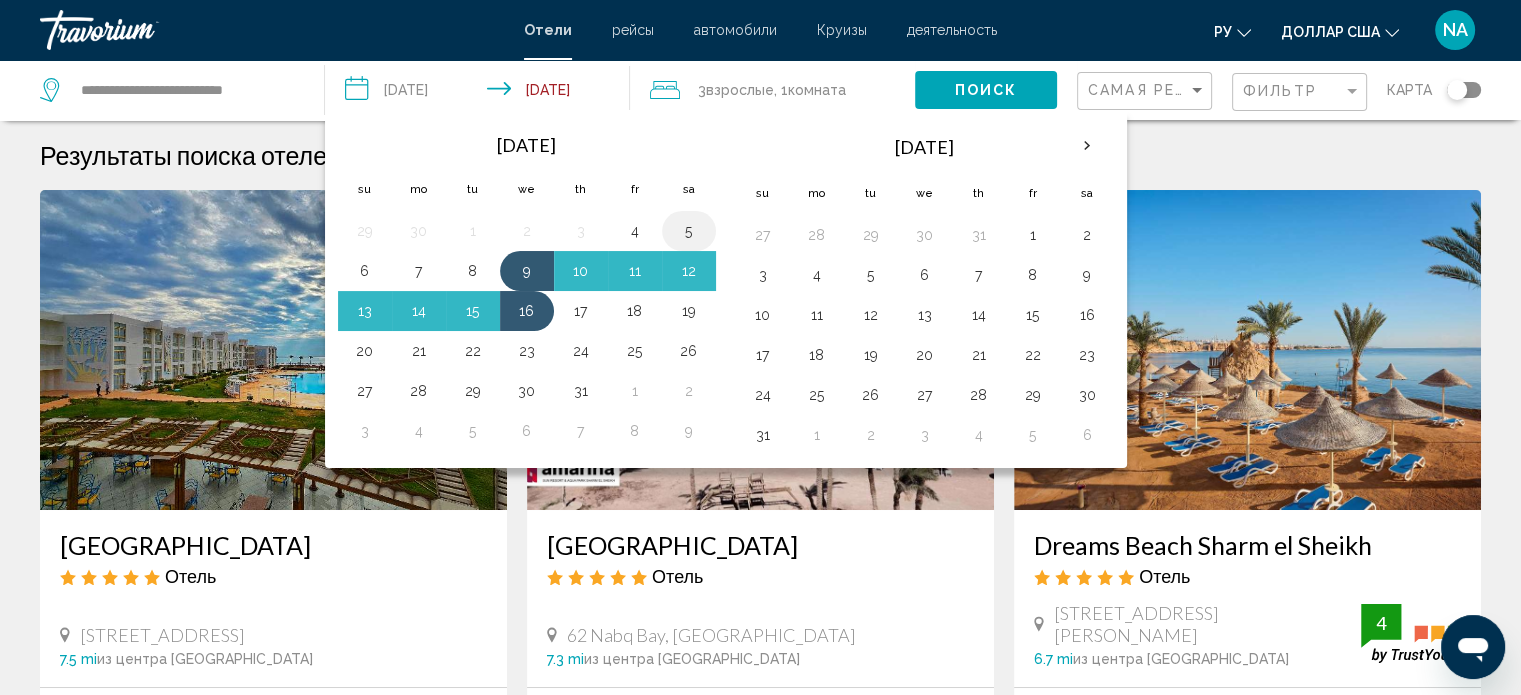 click on "5" at bounding box center [689, 231] 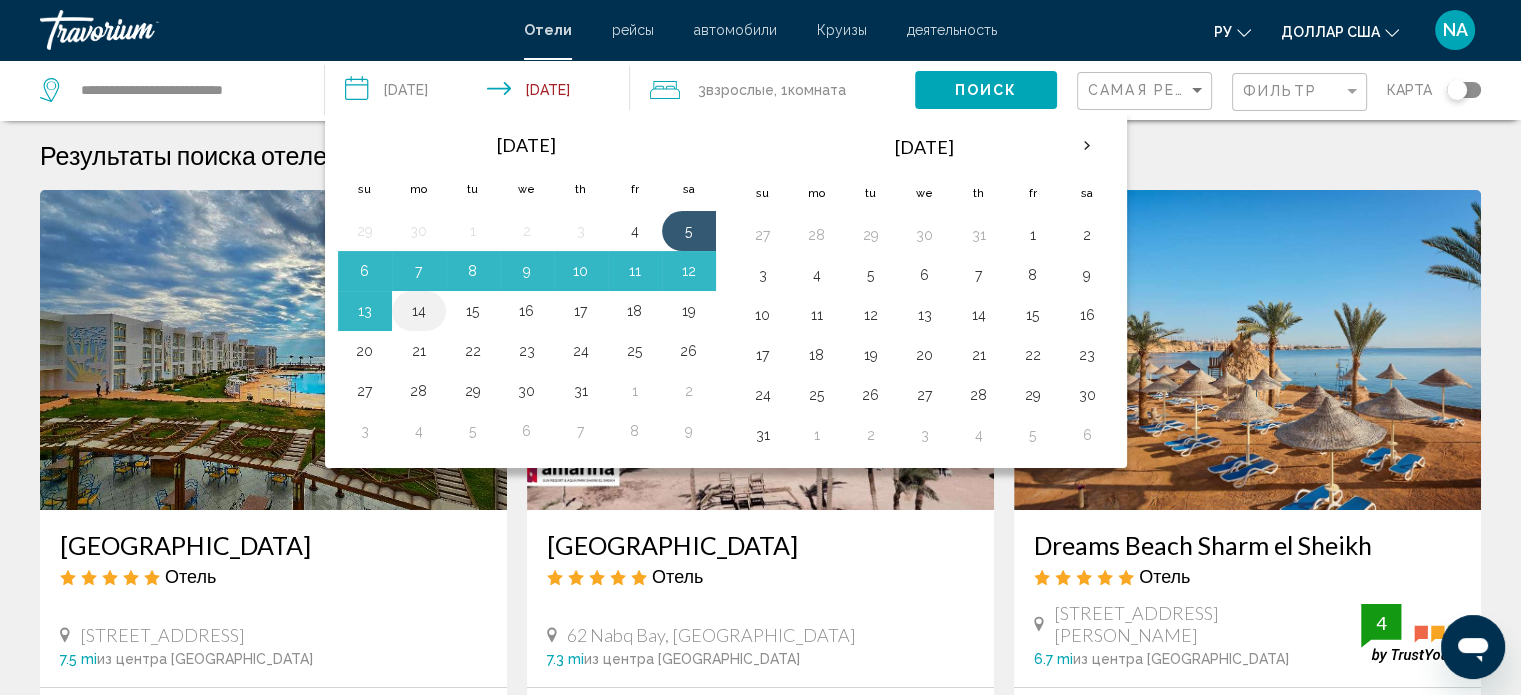 click on "14" at bounding box center (419, 311) 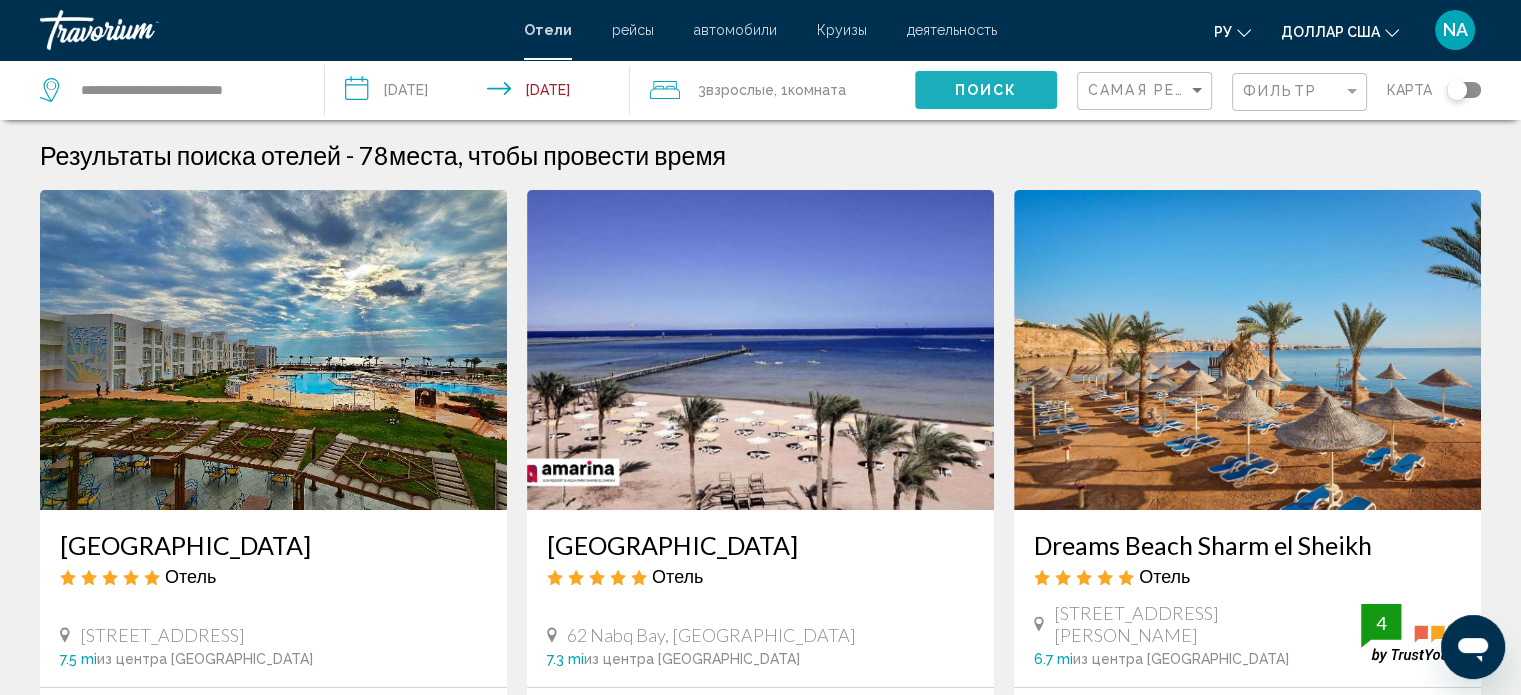 click on "Поиск" 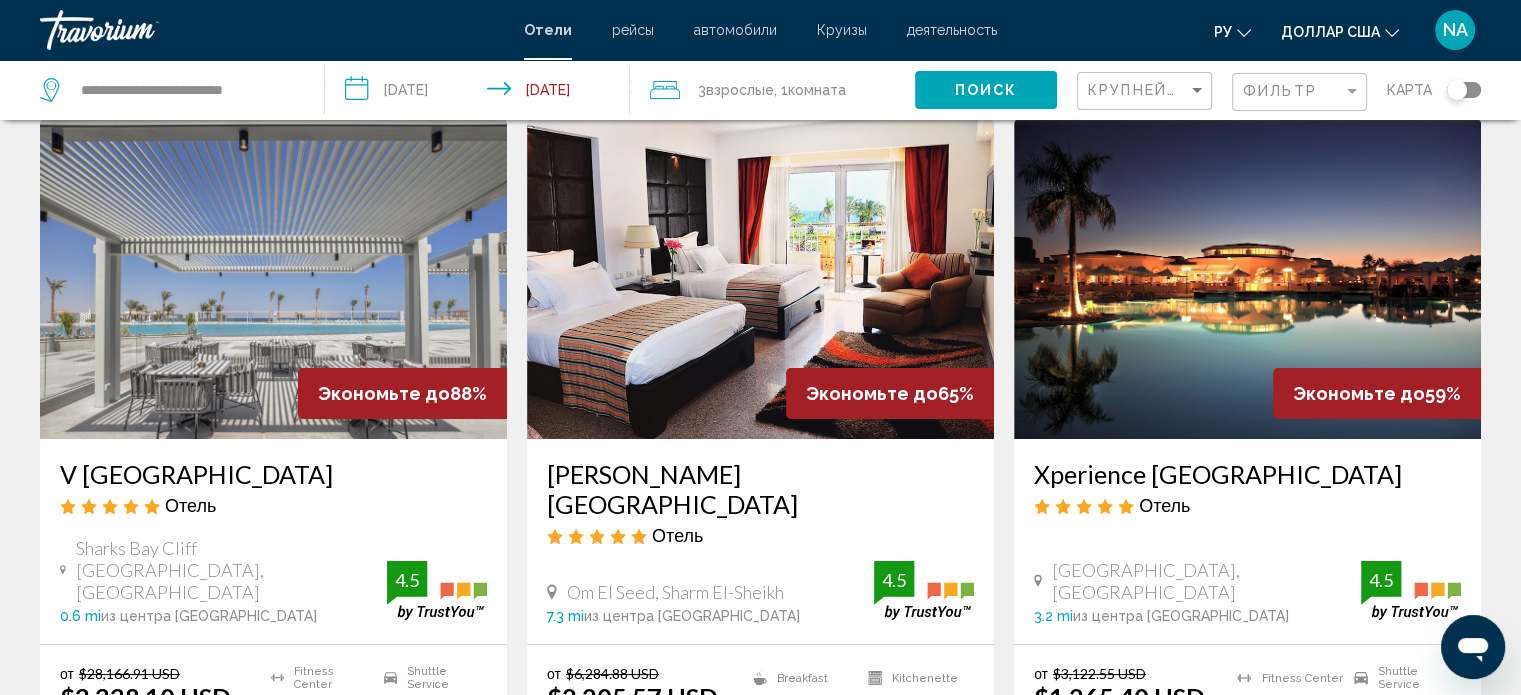 scroll, scrollTop: 100, scrollLeft: 0, axis: vertical 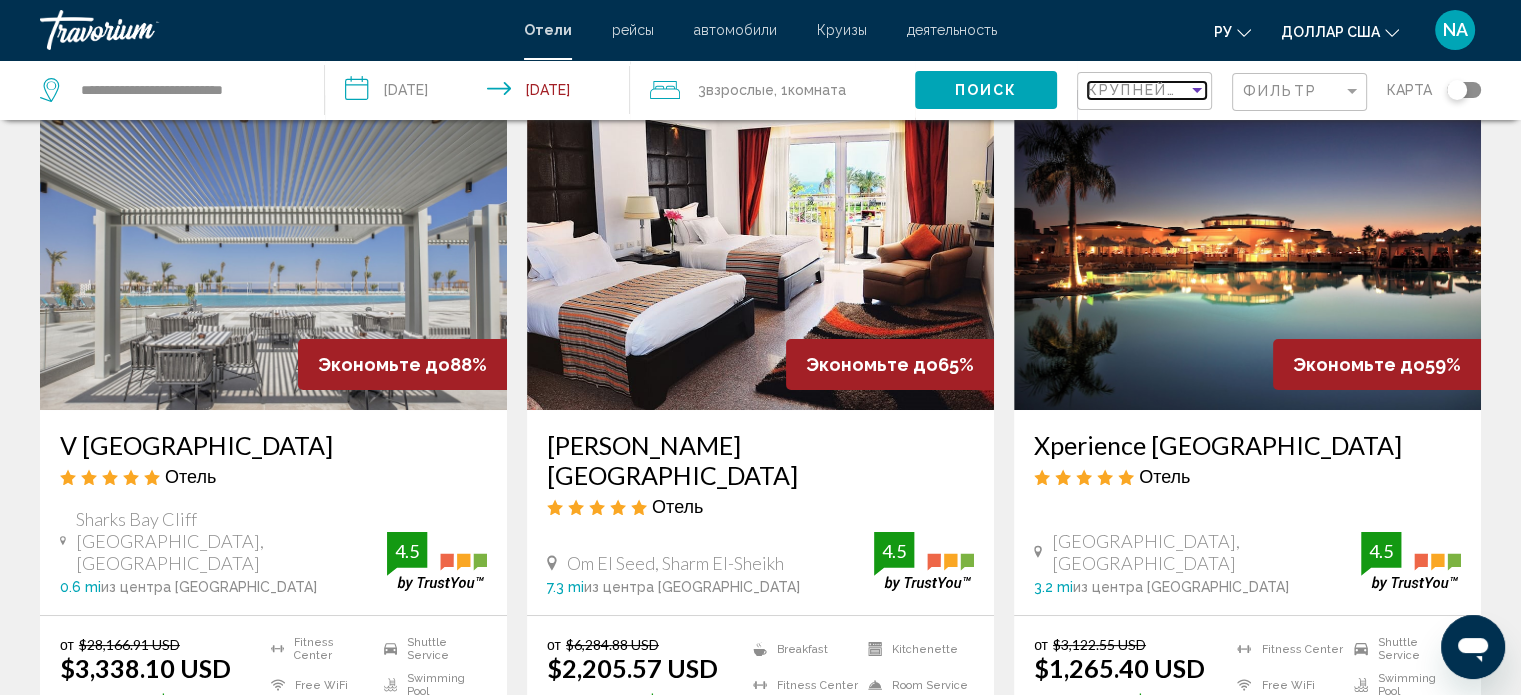 click on "Крупнейшие сбережения" at bounding box center [1207, 90] 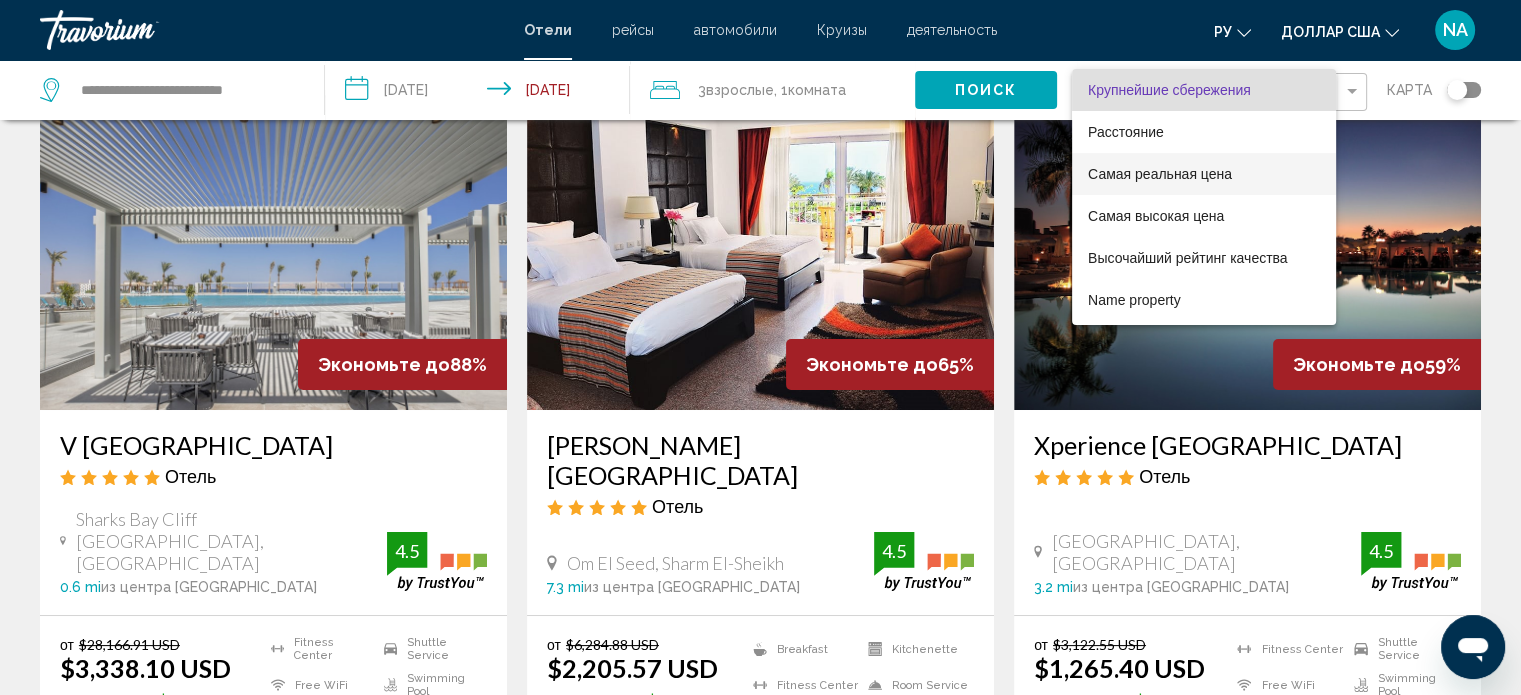 click on "Самая реальная цена" at bounding box center [1160, 174] 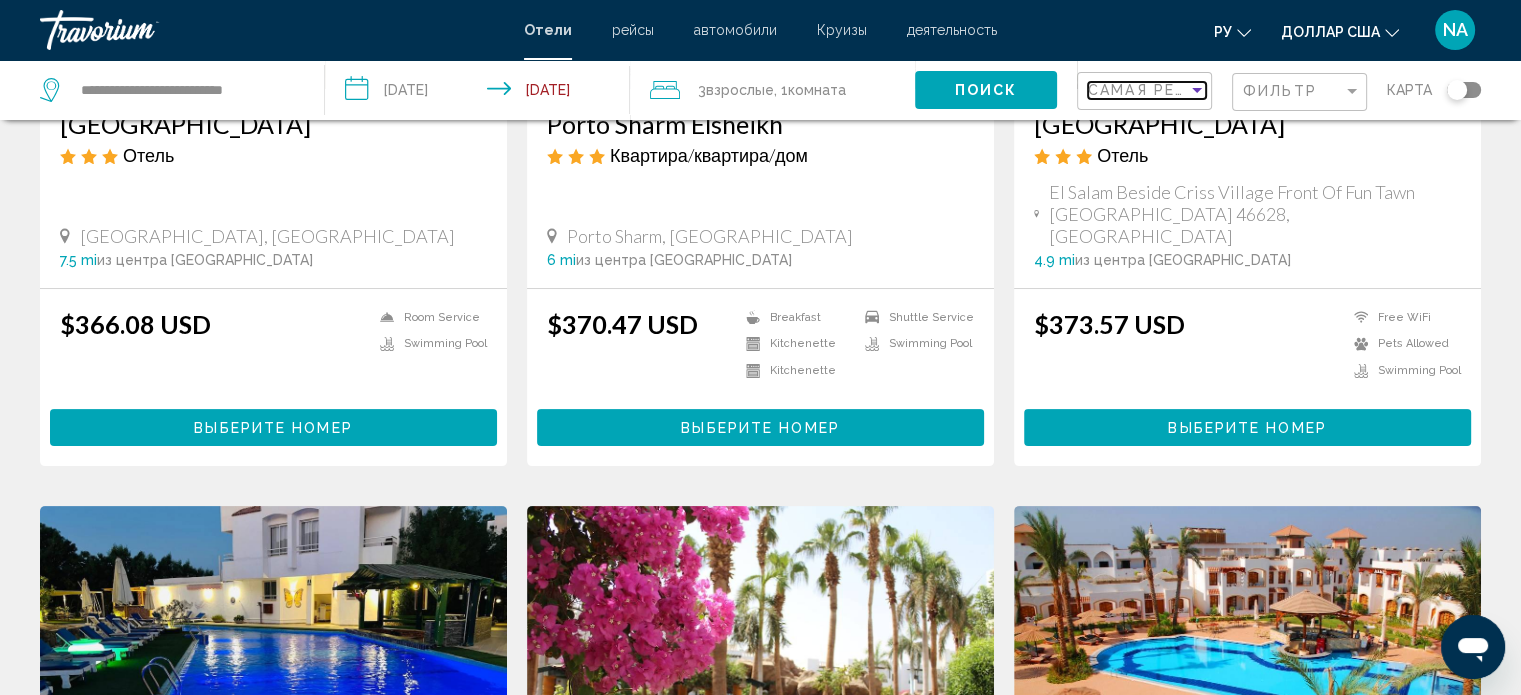 scroll, scrollTop: 0, scrollLeft: 0, axis: both 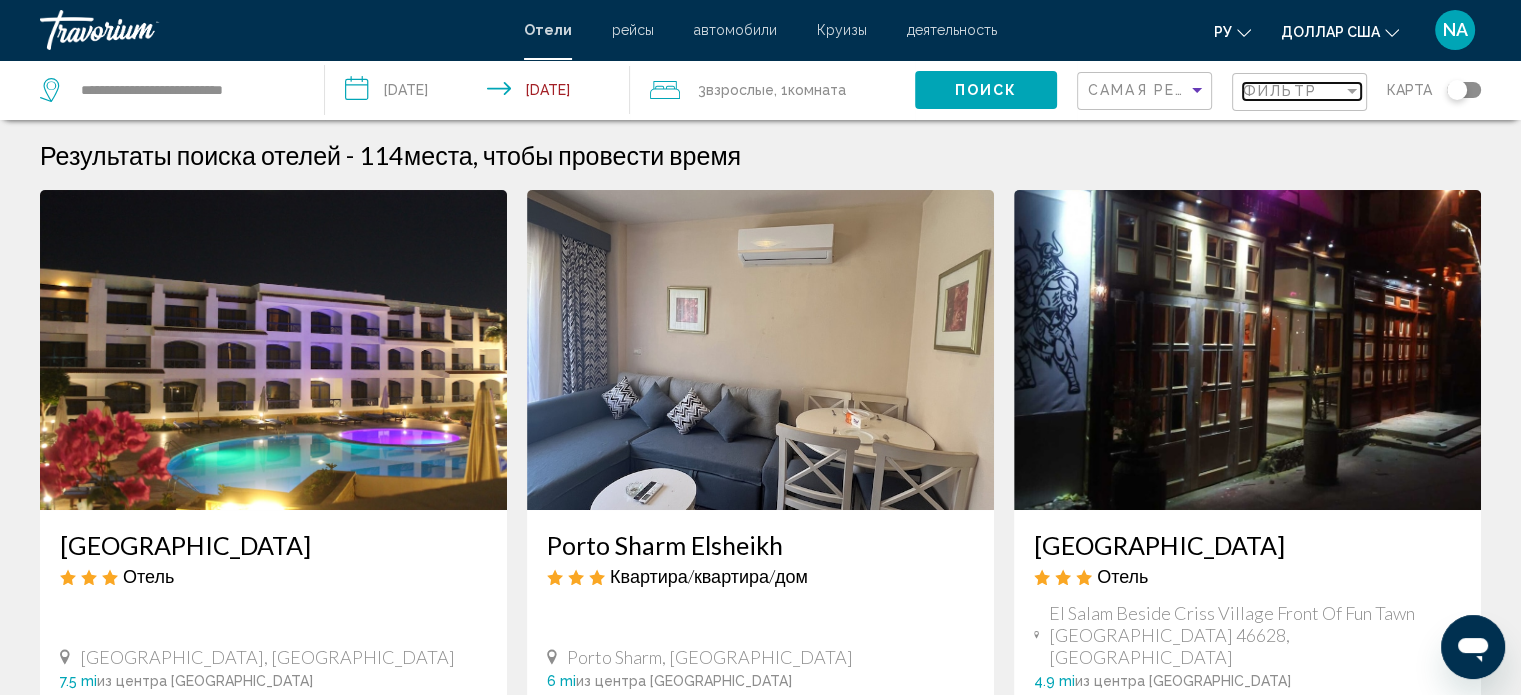 click at bounding box center (1352, 91) 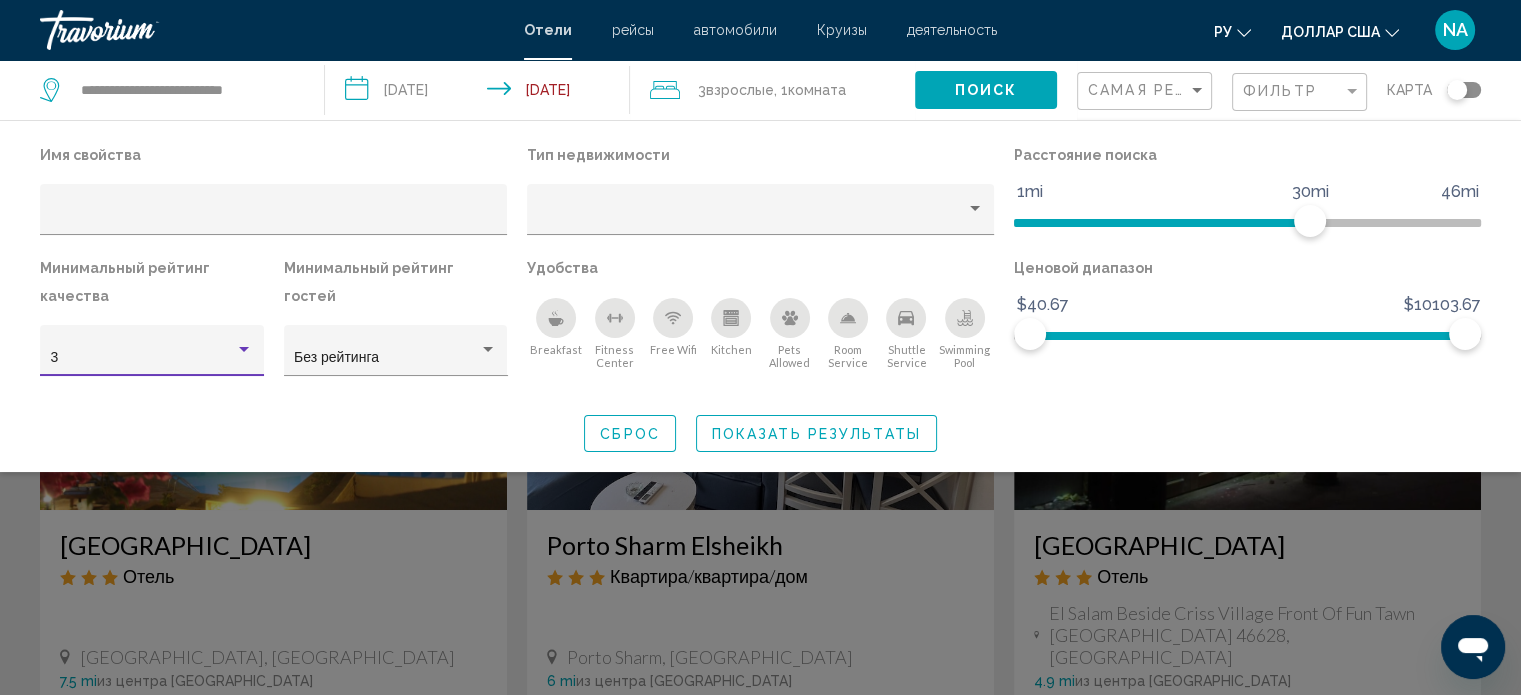click on "3" at bounding box center (143, 358) 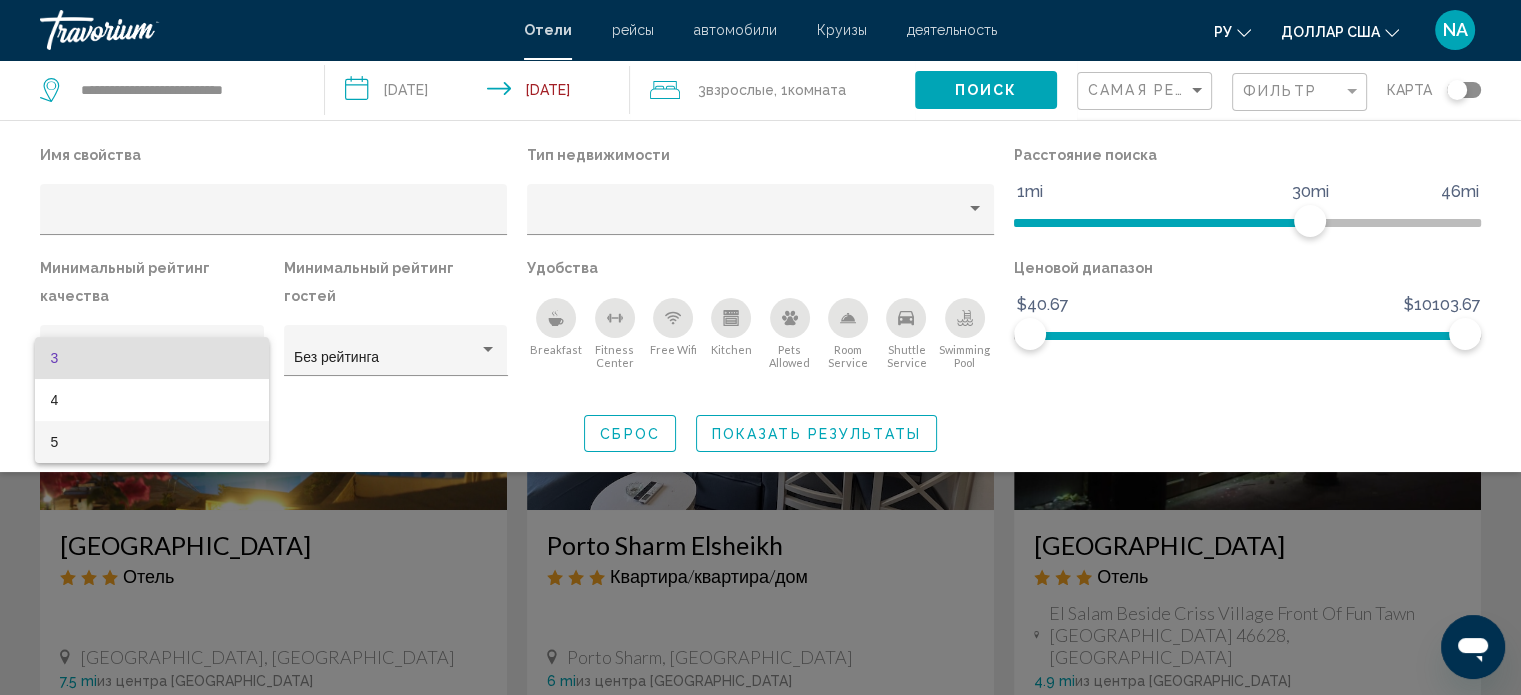 click on "5" at bounding box center [152, 442] 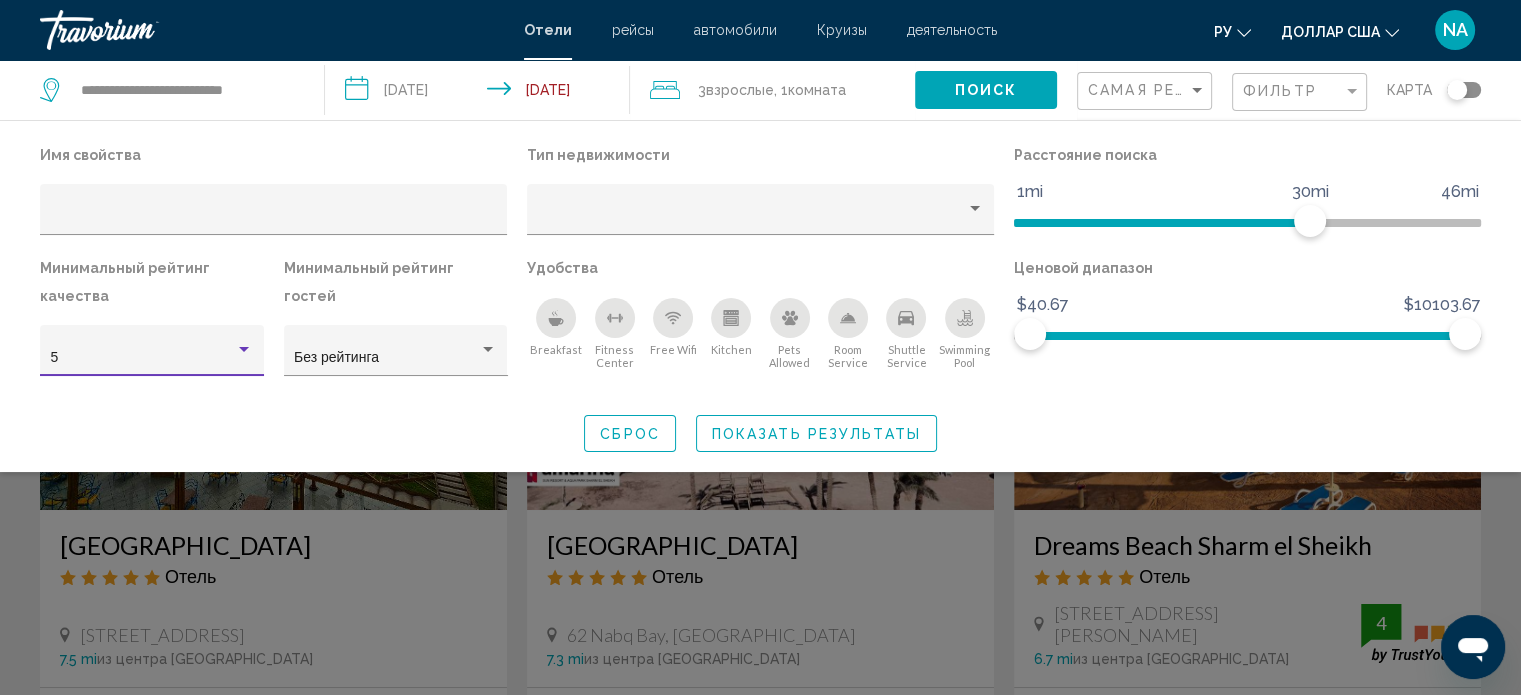 click on "Показать результаты" 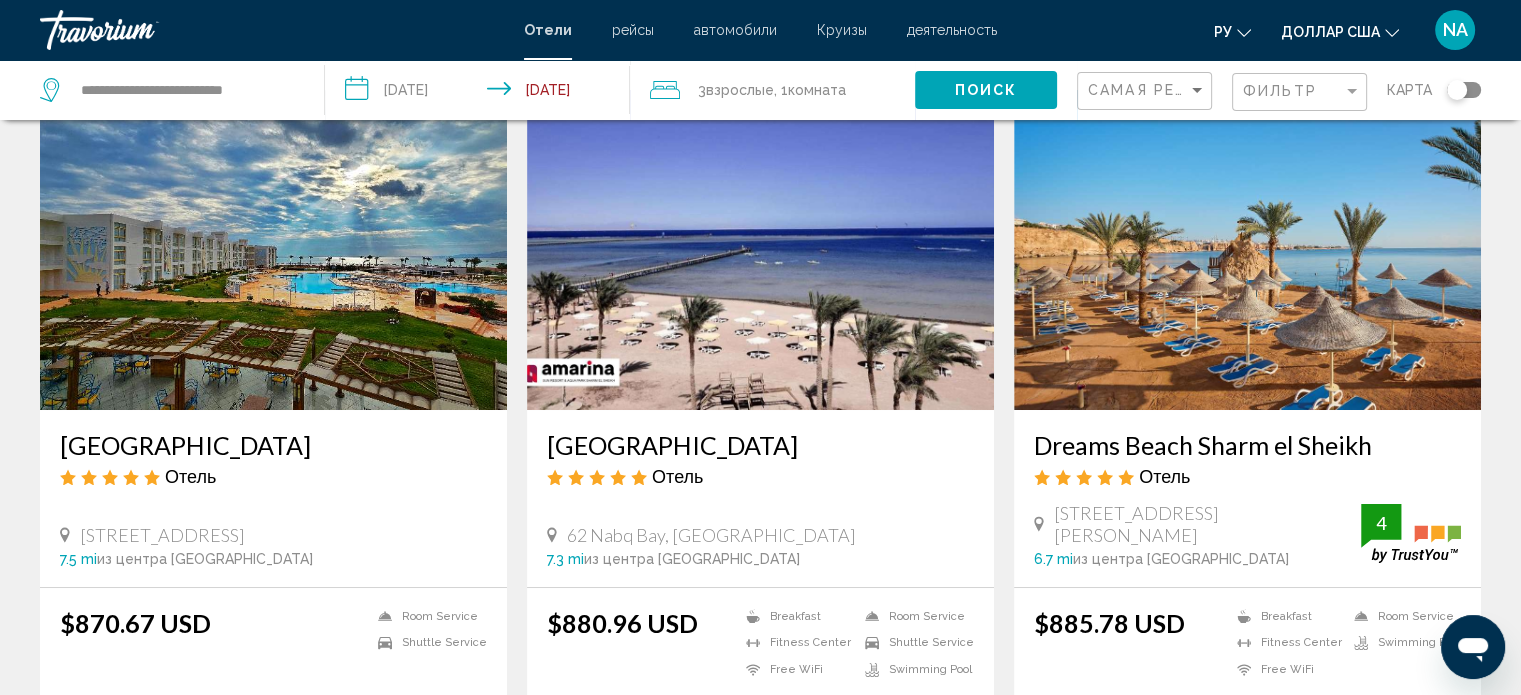 scroll, scrollTop: 200, scrollLeft: 0, axis: vertical 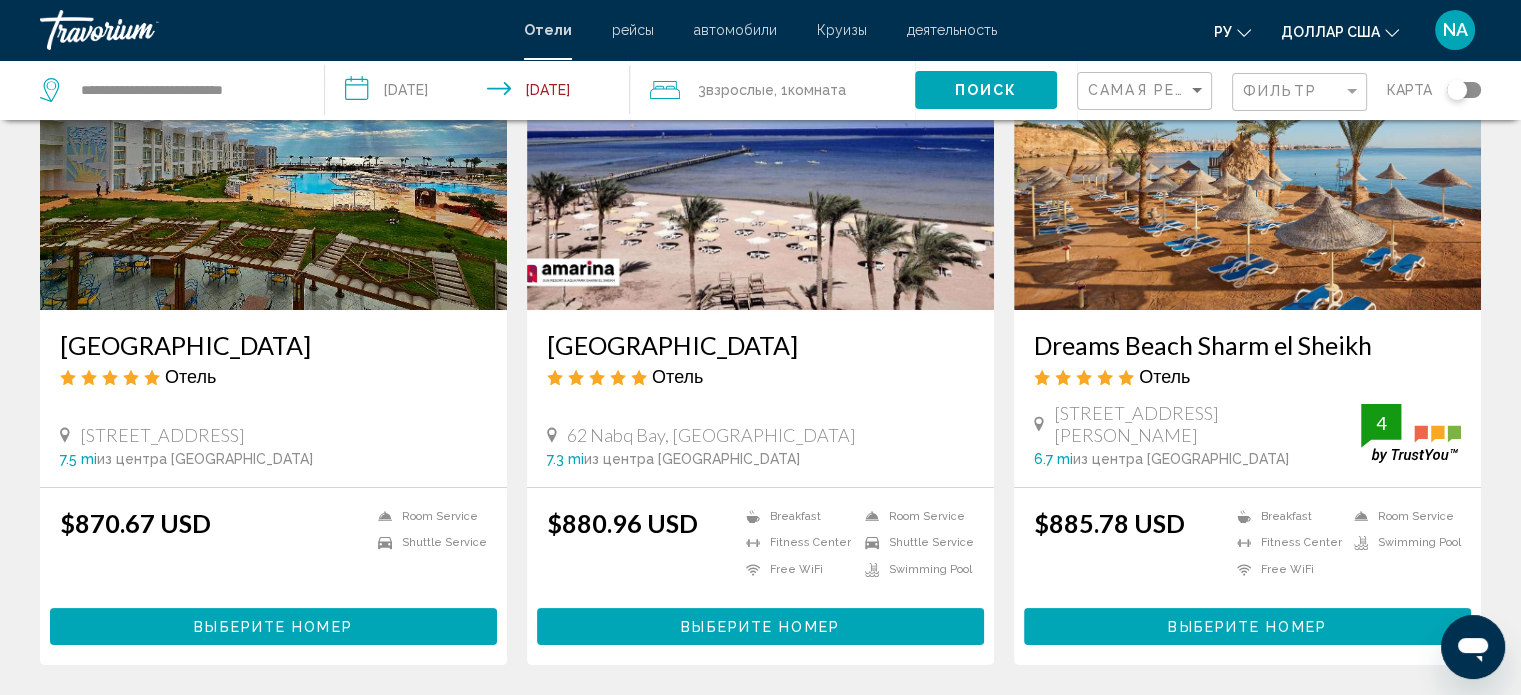 click at bounding box center [760, 150] 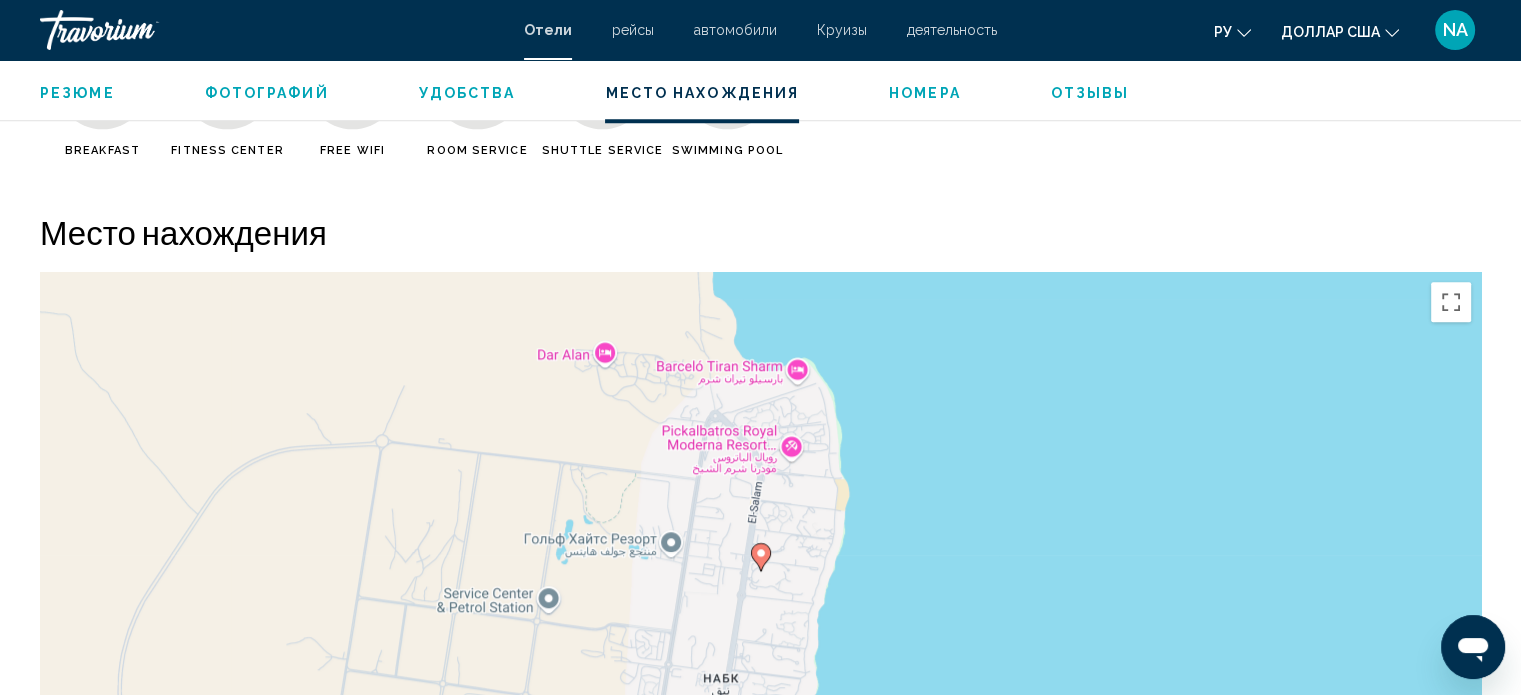 scroll, scrollTop: 1812, scrollLeft: 0, axis: vertical 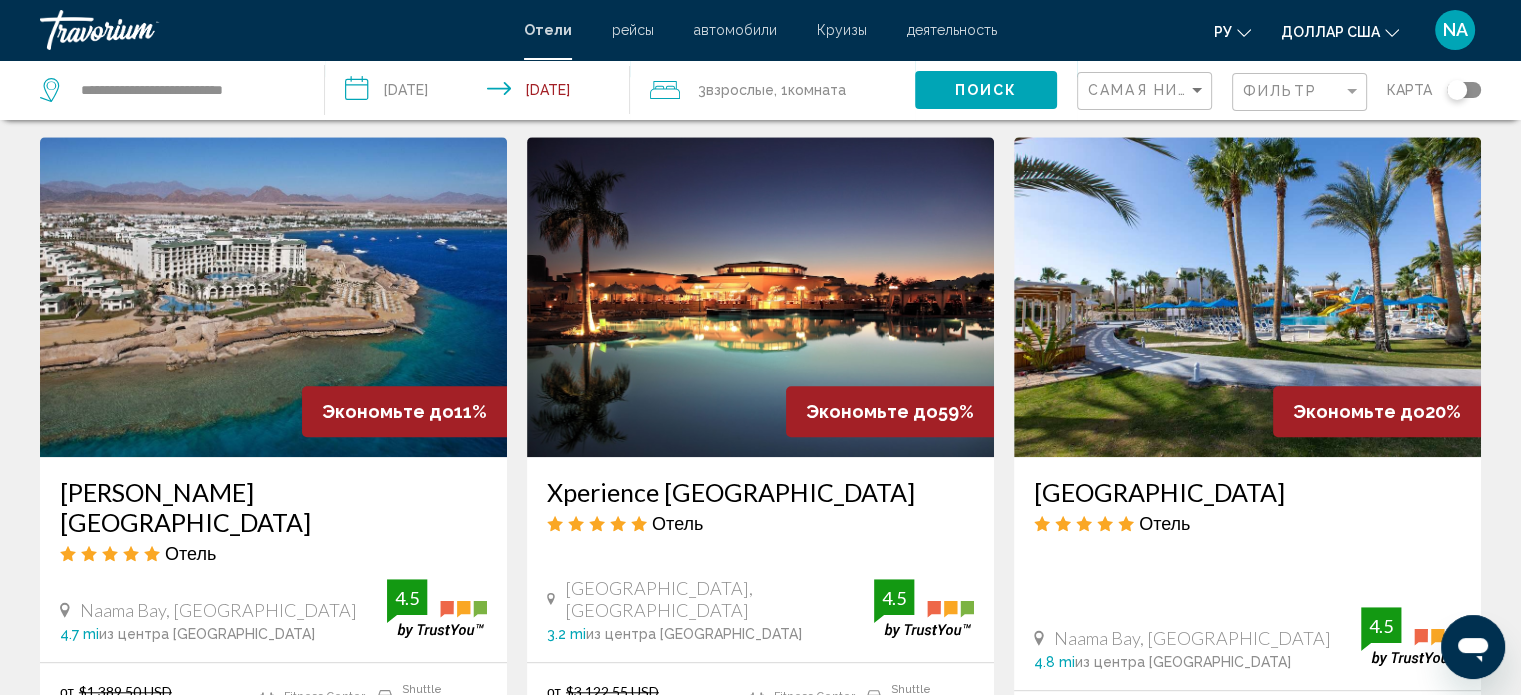 click at bounding box center [273, 297] 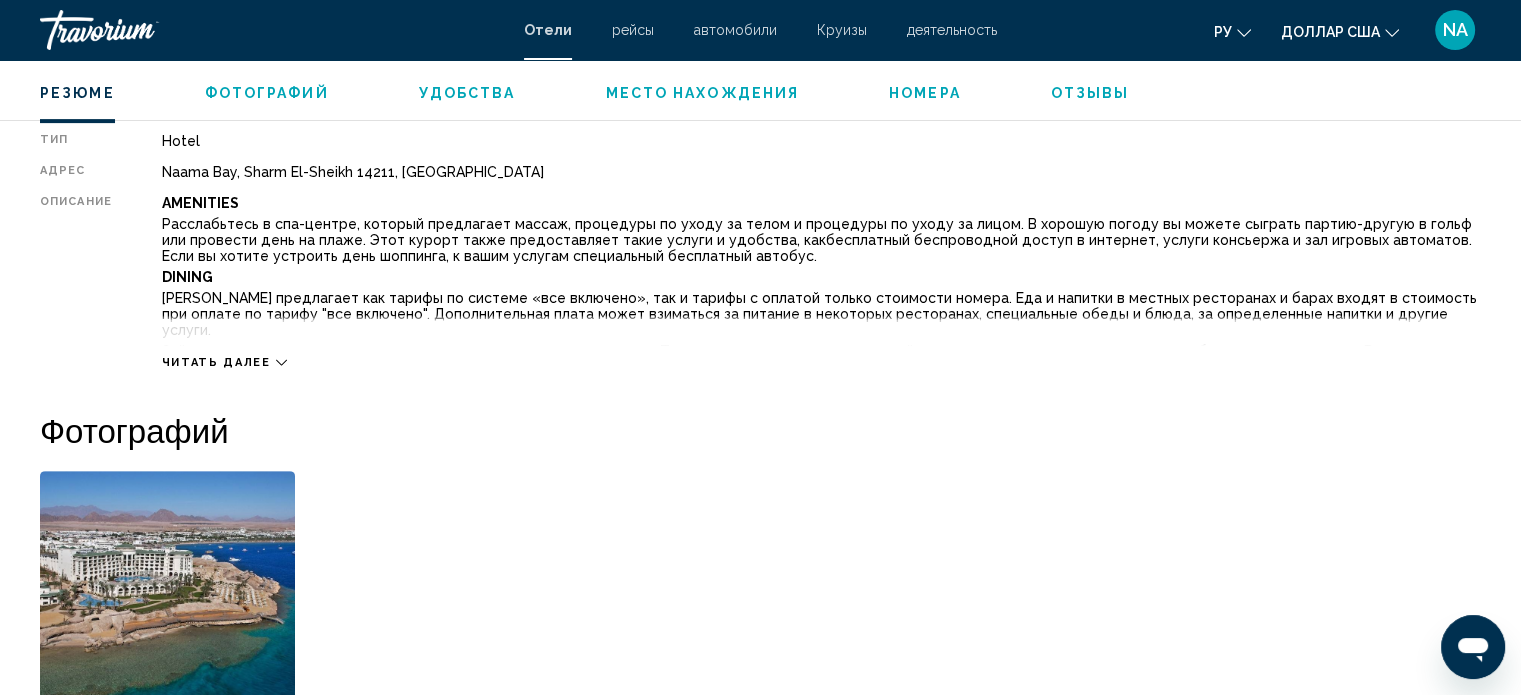 scroll, scrollTop: 712, scrollLeft: 0, axis: vertical 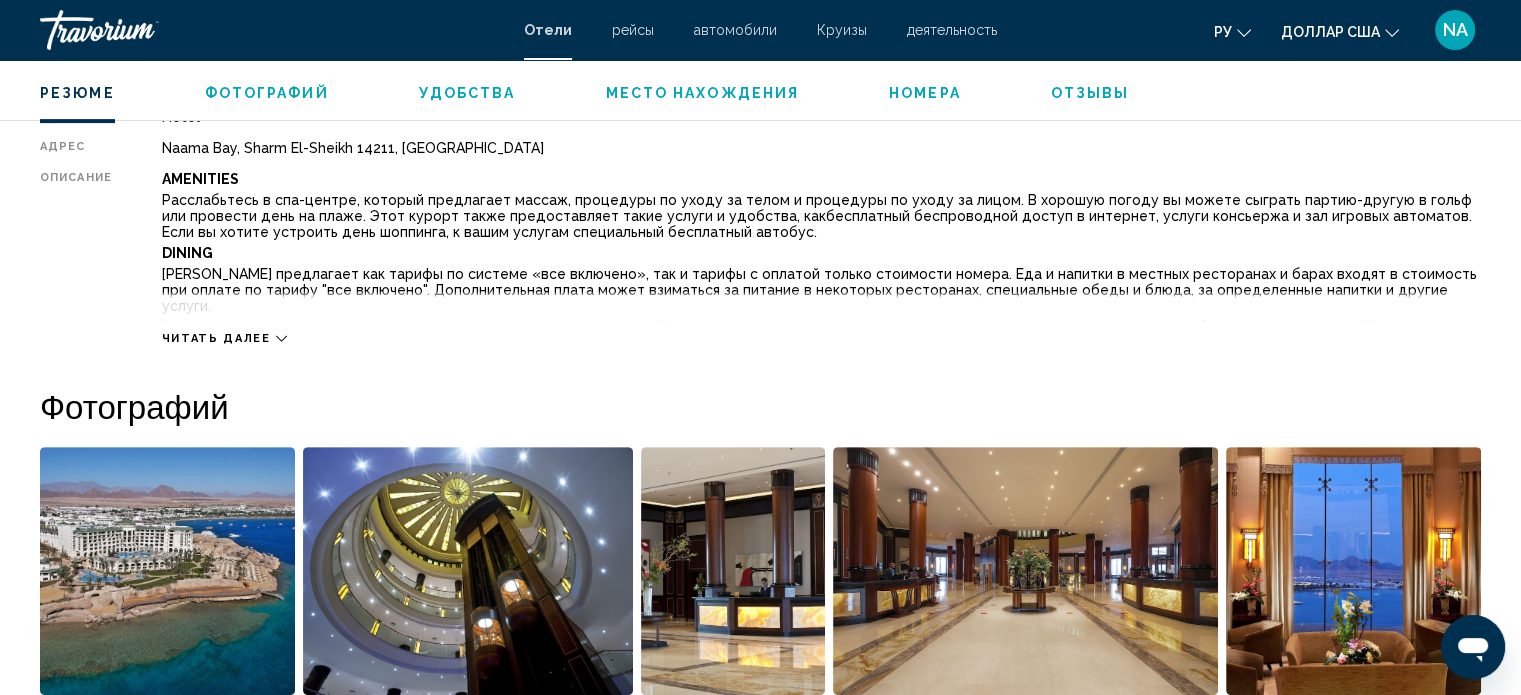 click 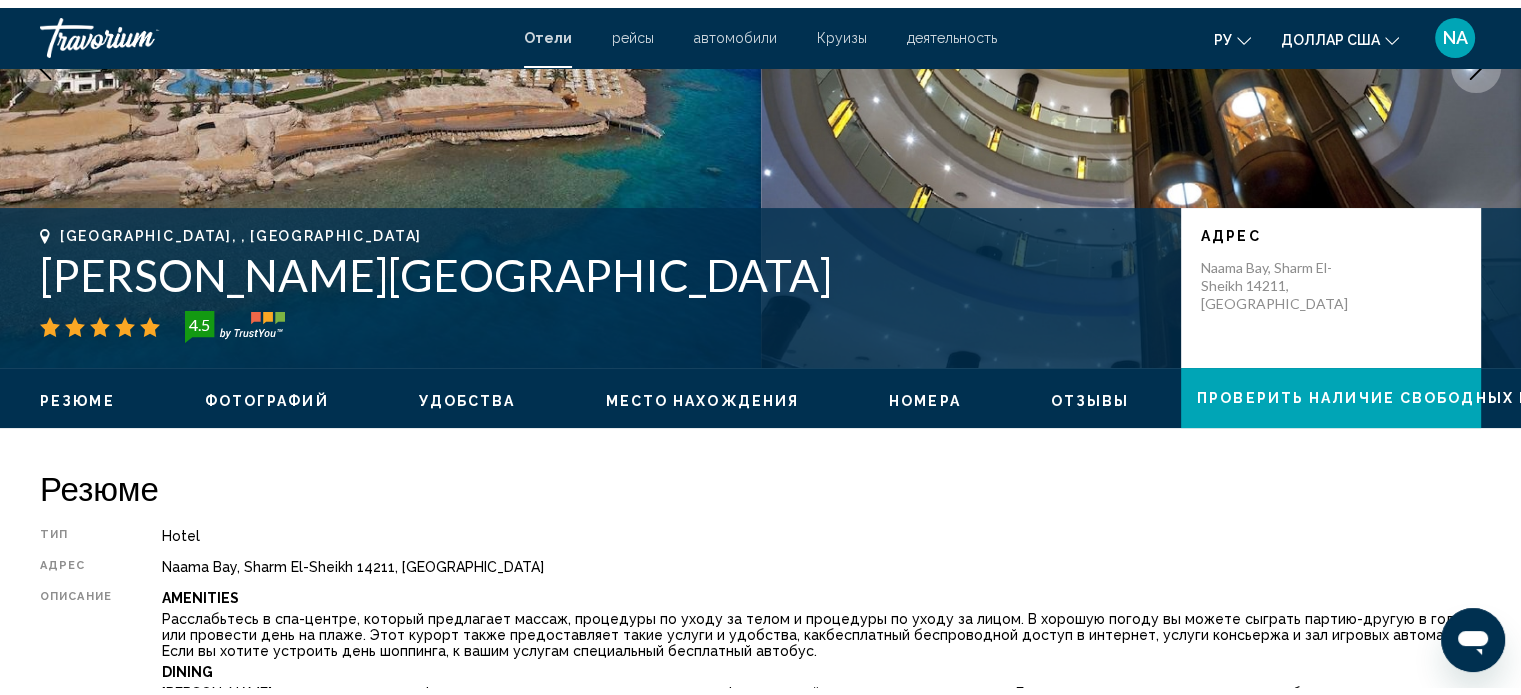 scroll, scrollTop: 0, scrollLeft: 0, axis: both 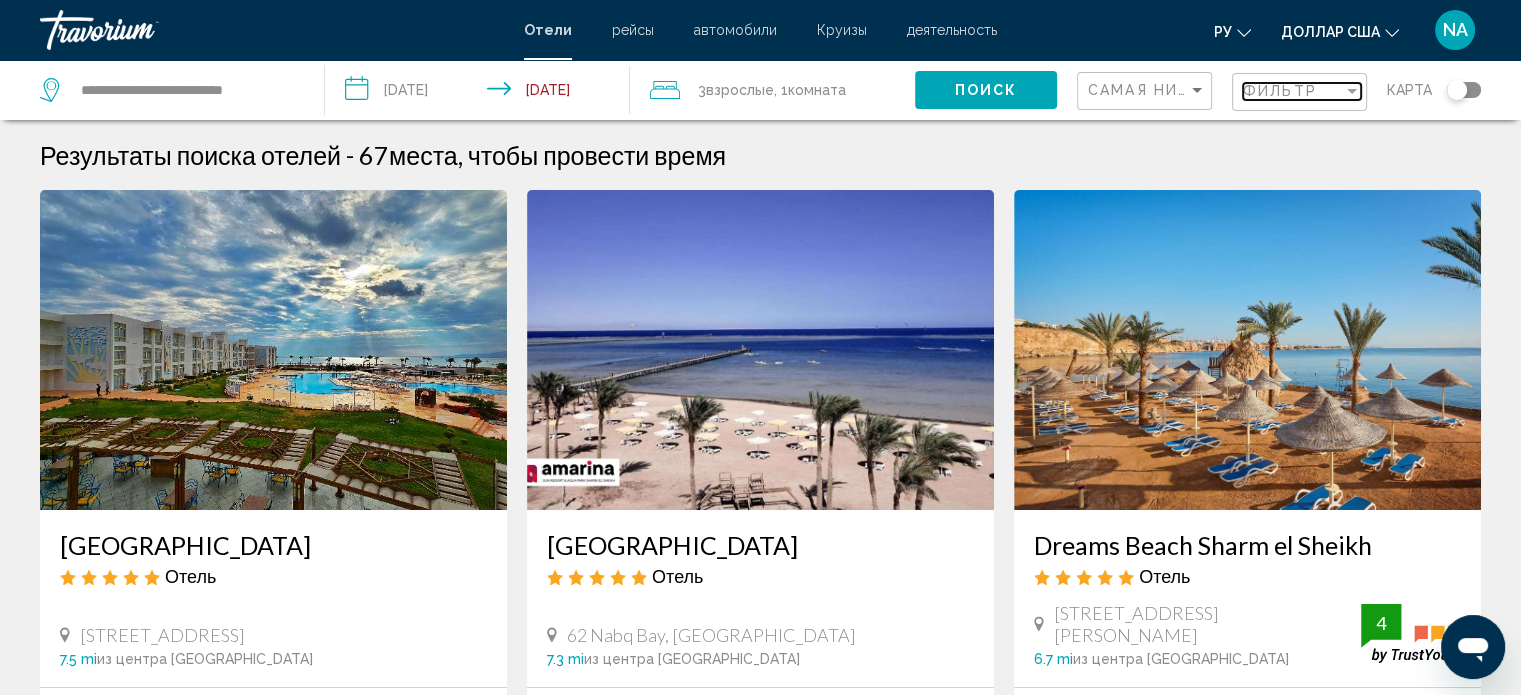click on "Фильтр" at bounding box center [1293, 91] 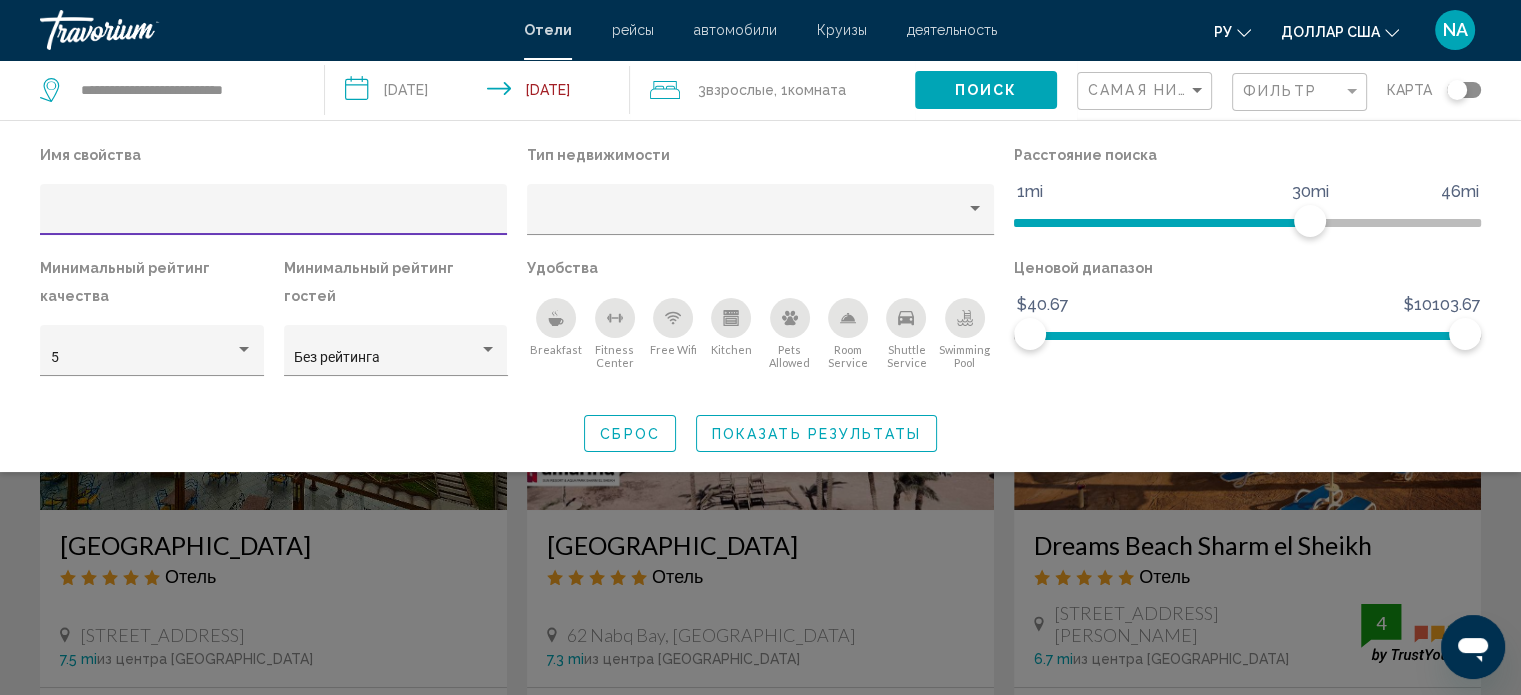 click 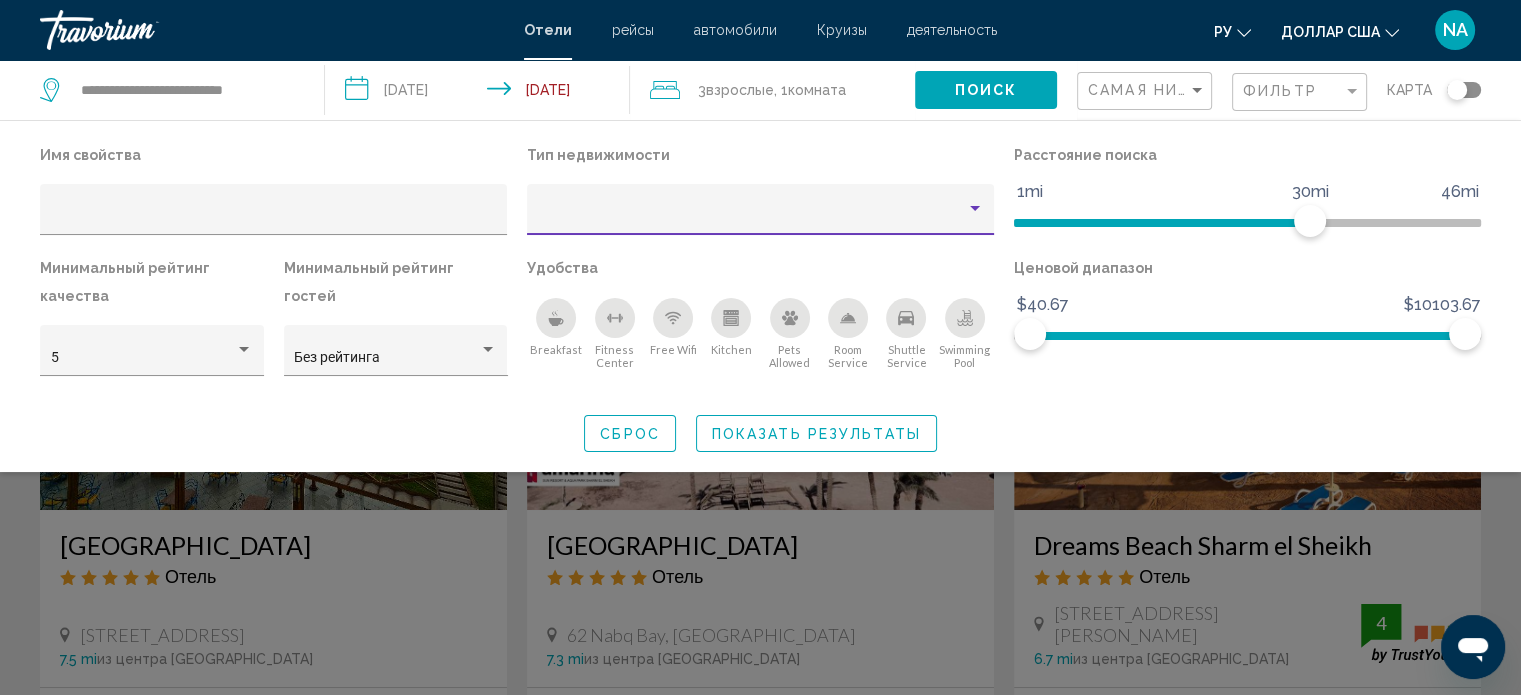 click at bounding box center (975, 209) 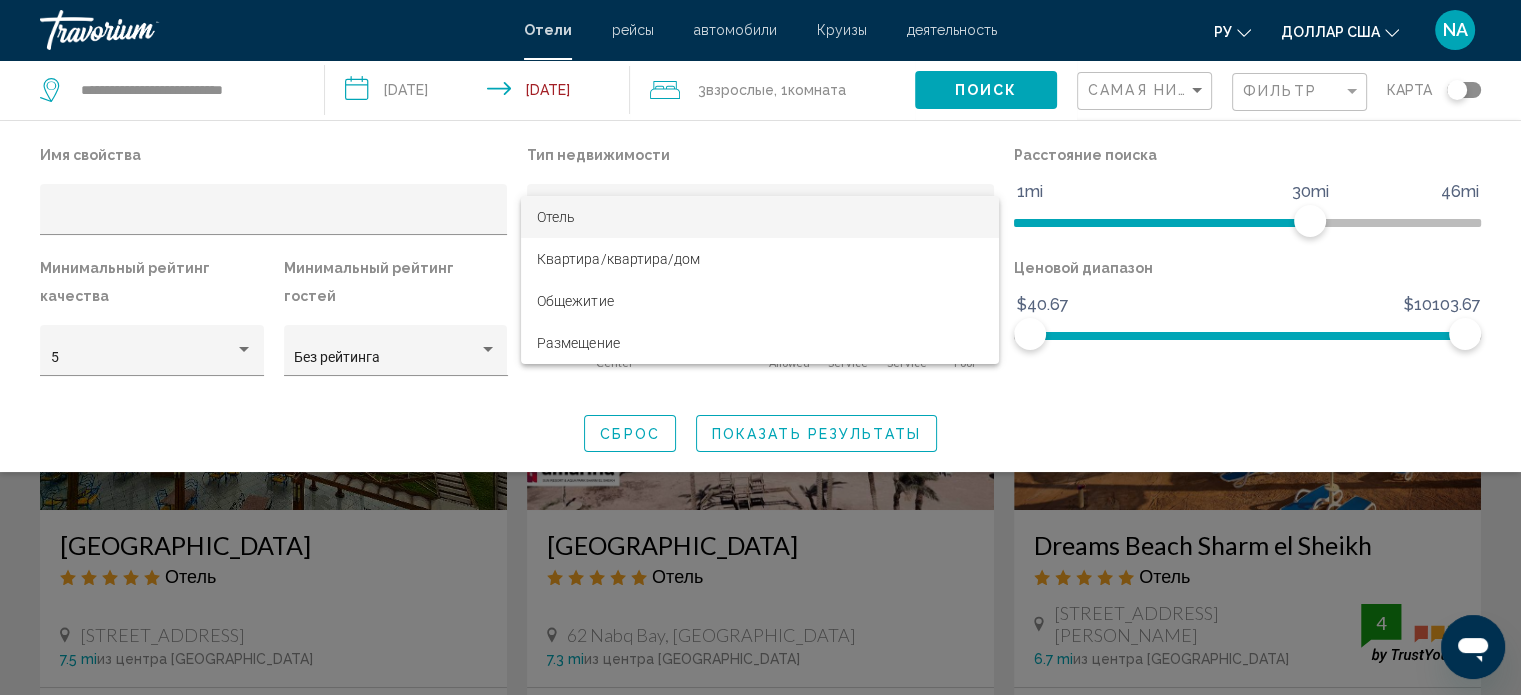 click at bounding box center [760, 347] 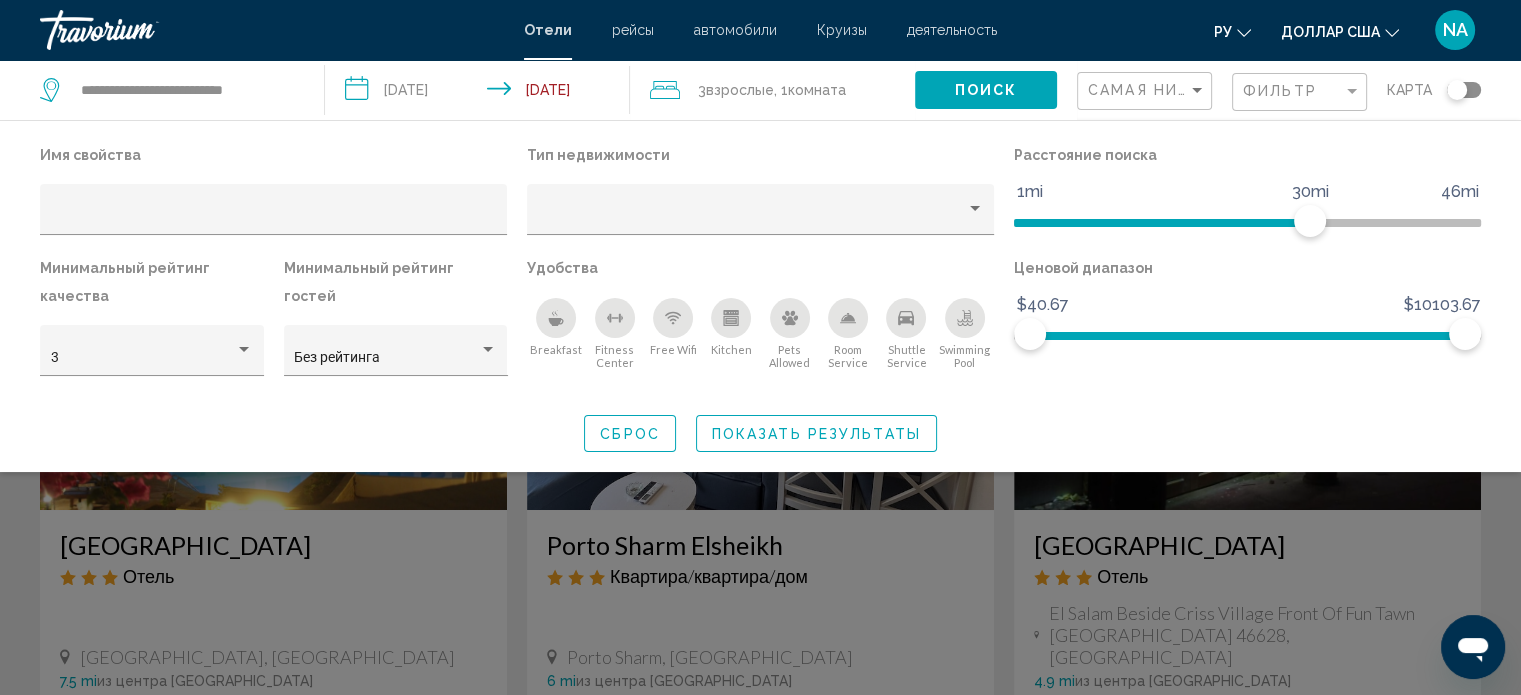 click 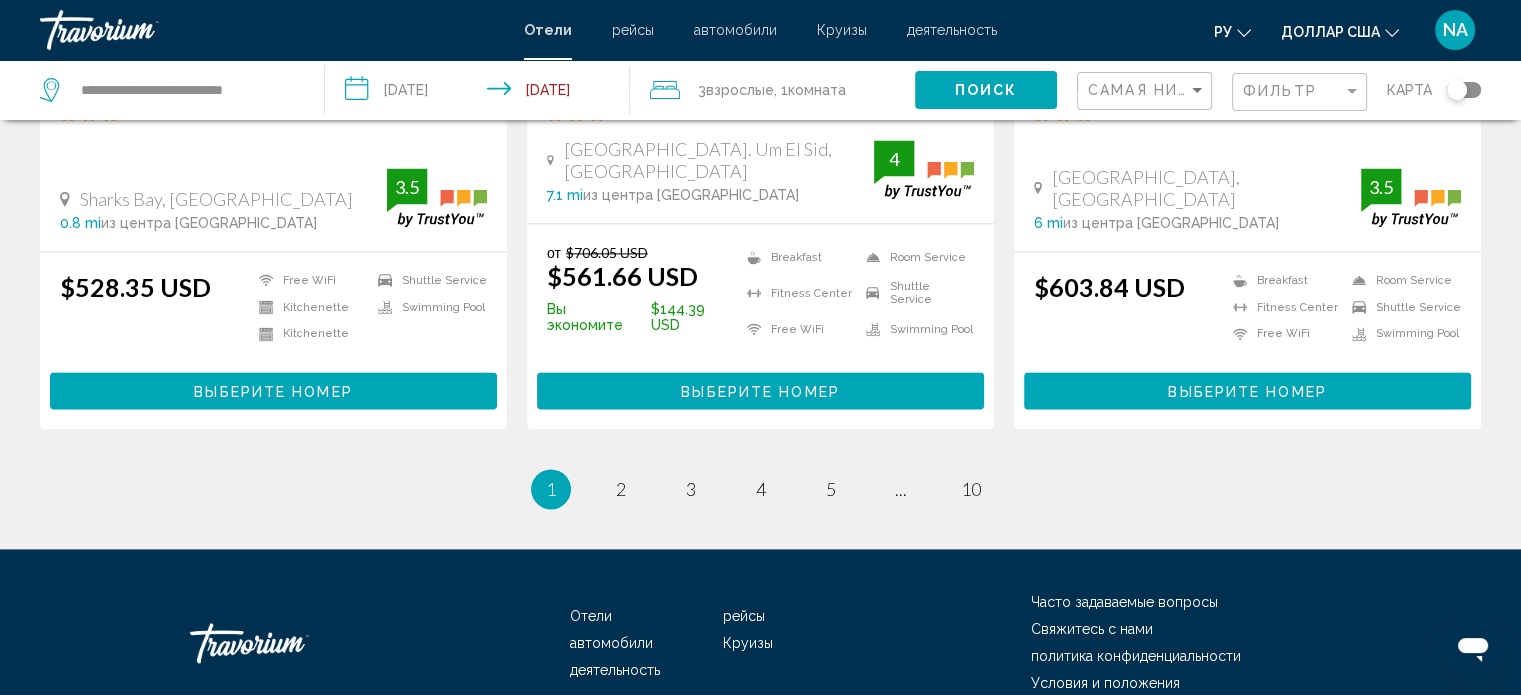 scroll, scrollTop: 2721, scrollLeft: 0, axis: vertical 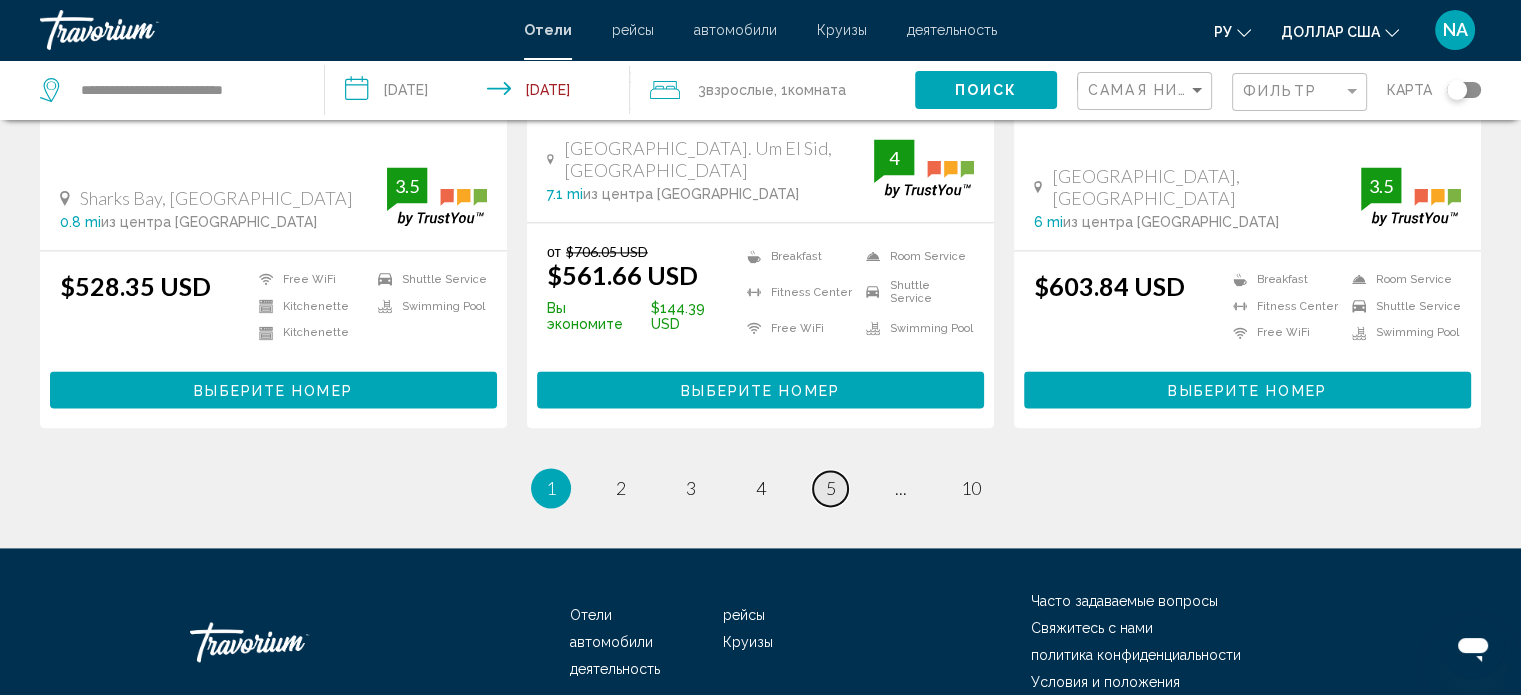 click on "page  5" at bounding box center (830, 488) 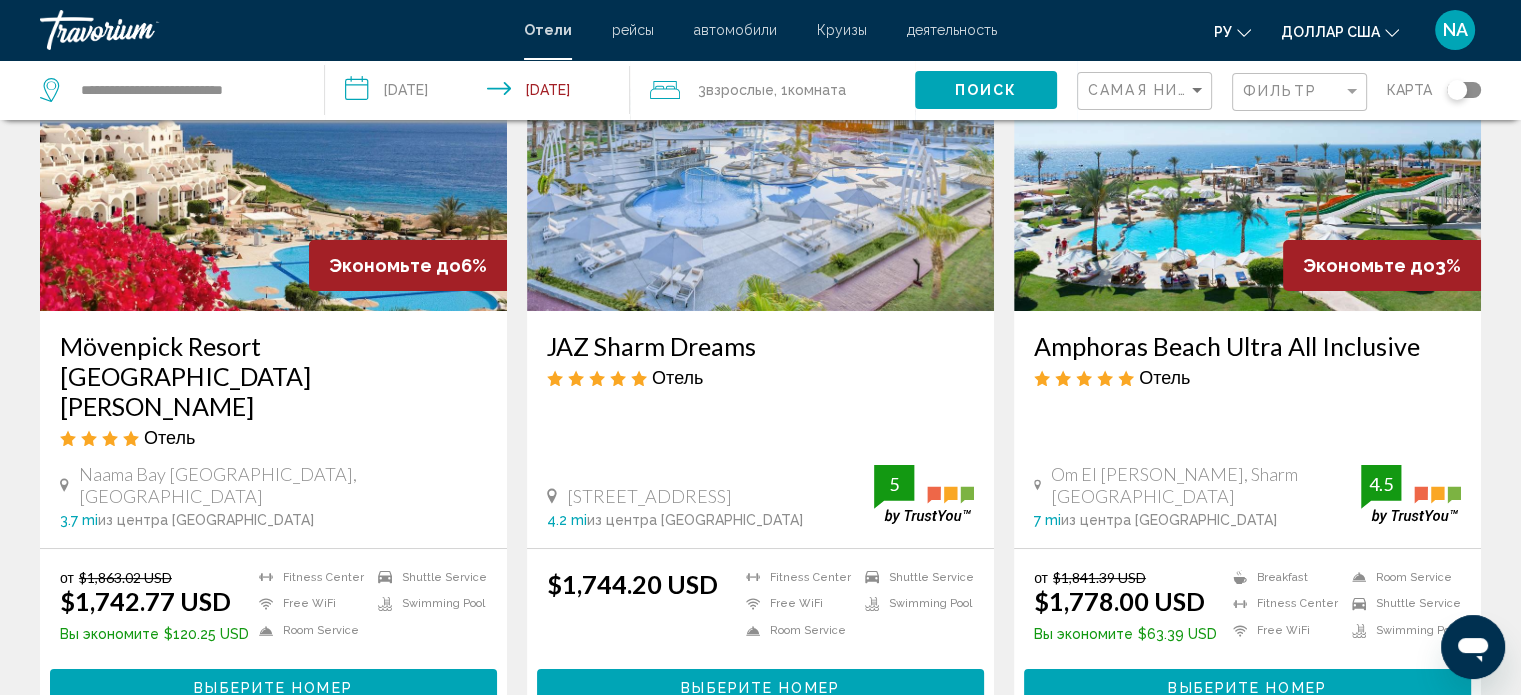 scroll, scrollTop: 200, scrollLeft: 0, axis: vertical 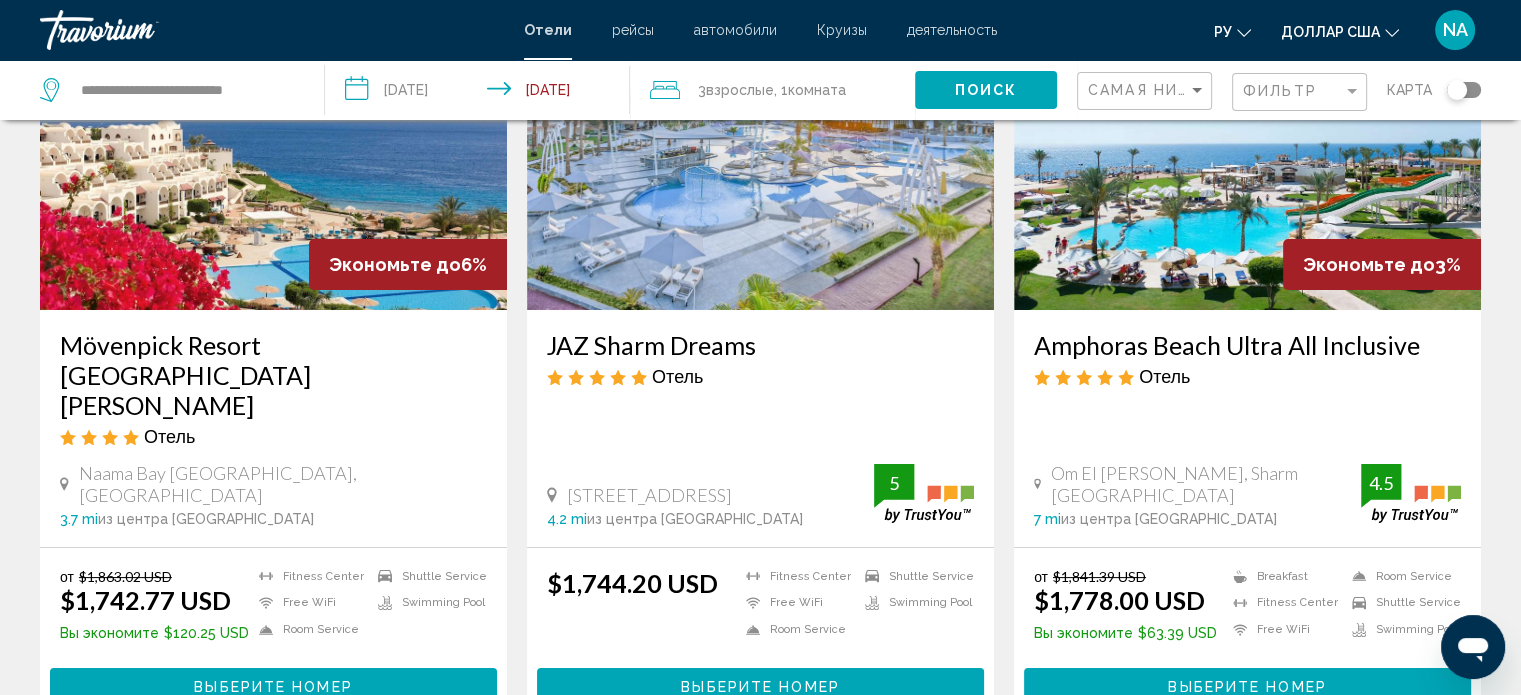 click at bounding box center (1247, 150) 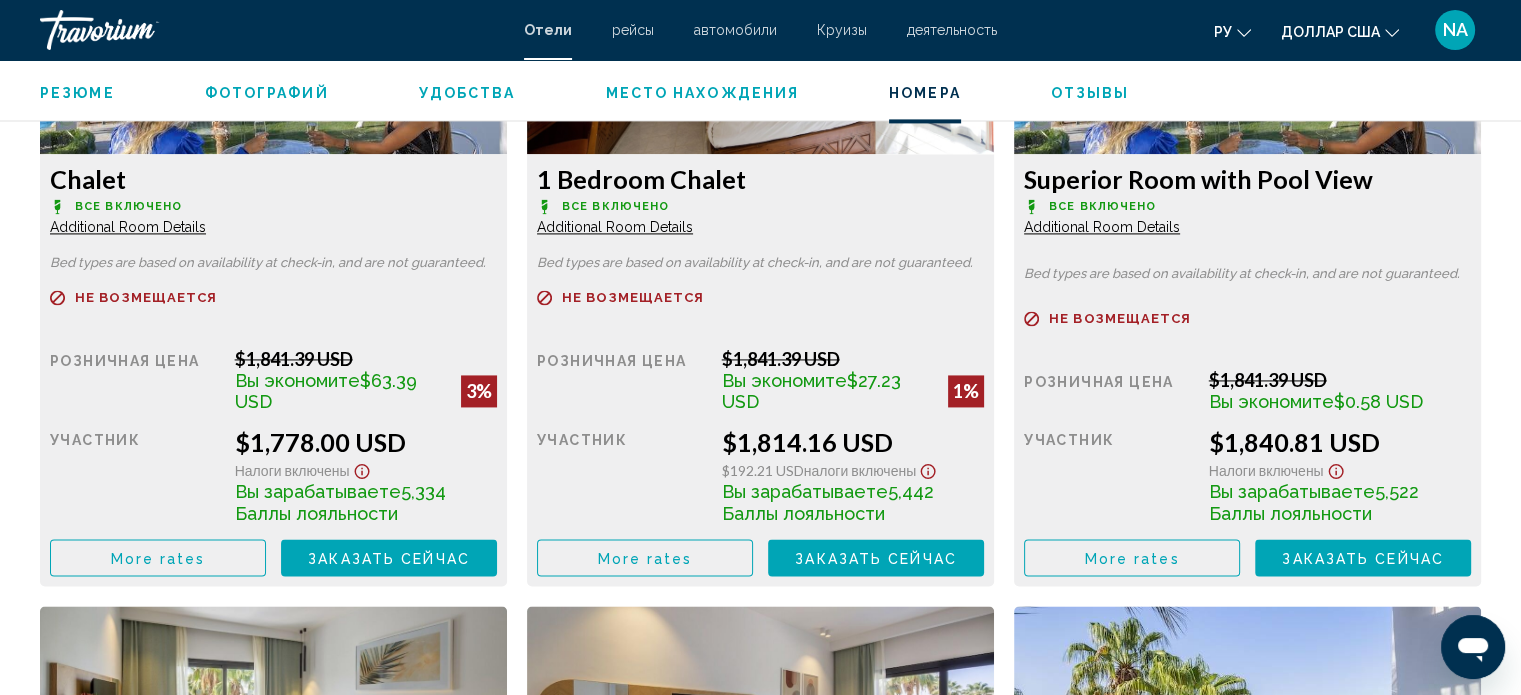 scroll, scrollTop: 2995, scrollLeft: 0, axis: vertical 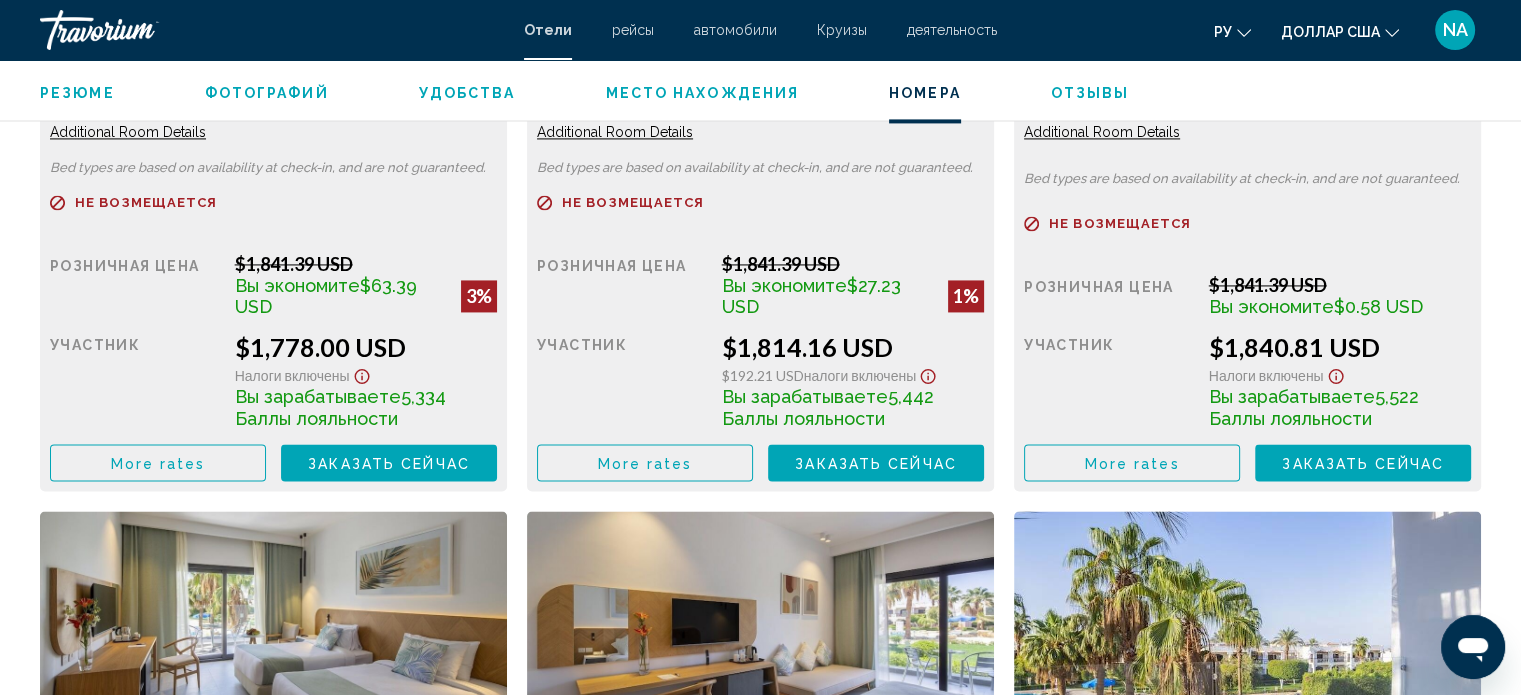 click on "Superior Room with Pool View
Все включено Additional Room Details" at bounding box center [273, 105] 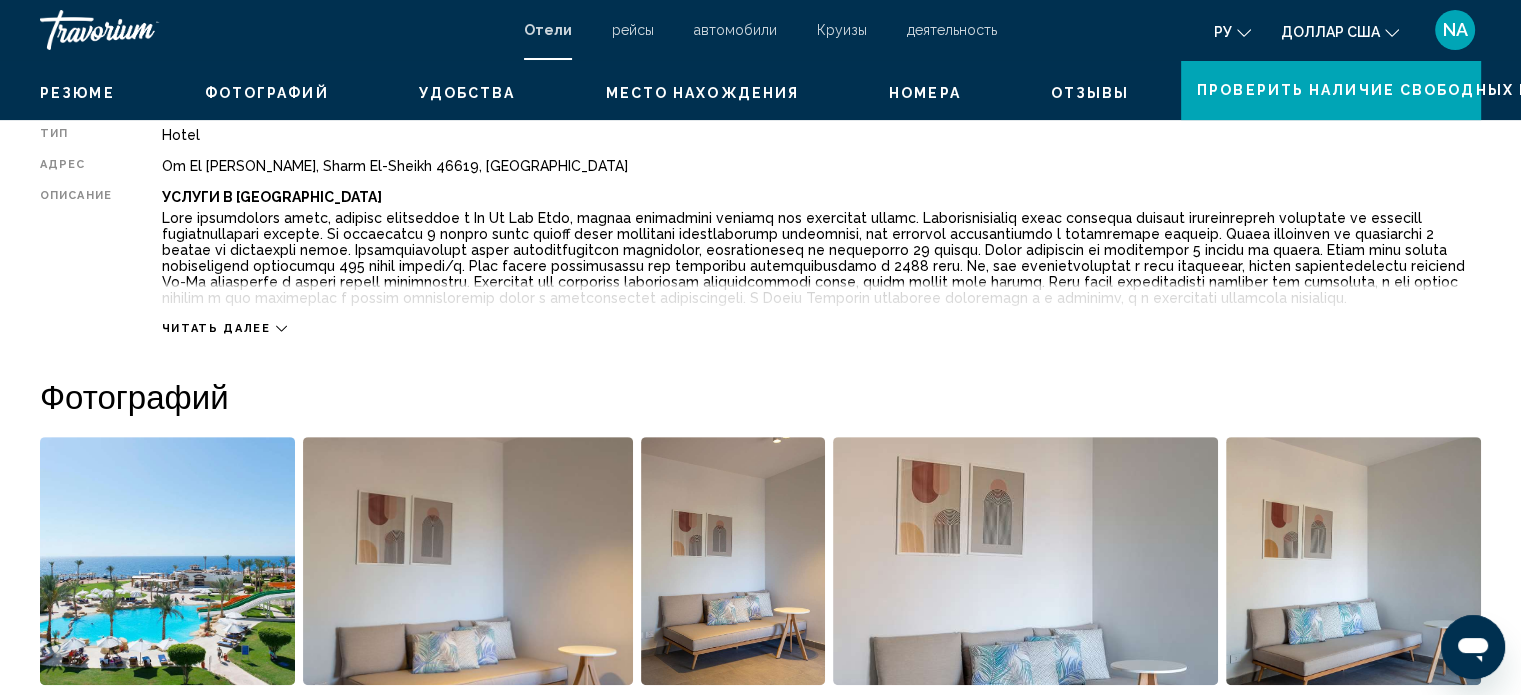 scroll, scrollTop: 700, scrollLeft: 0, axis: vertical 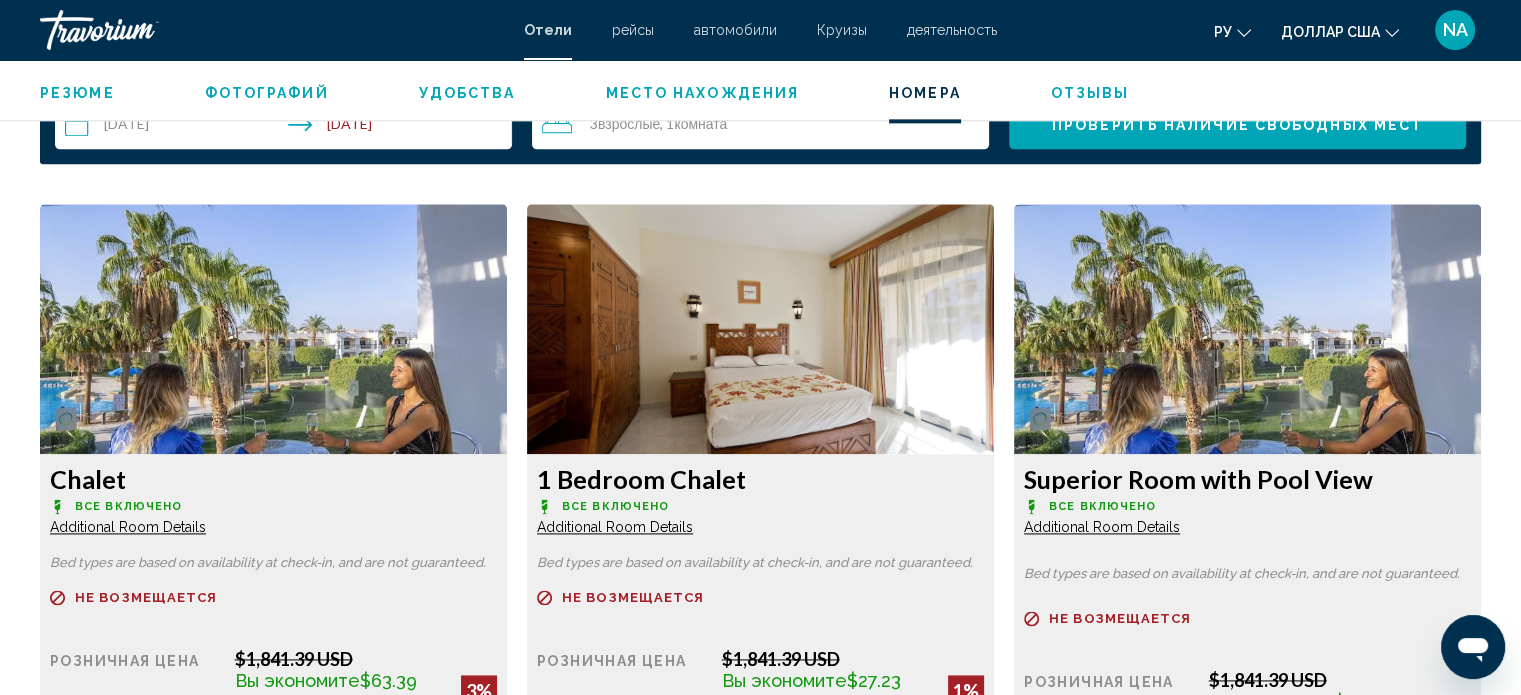 click at bounding box center (273, 329) 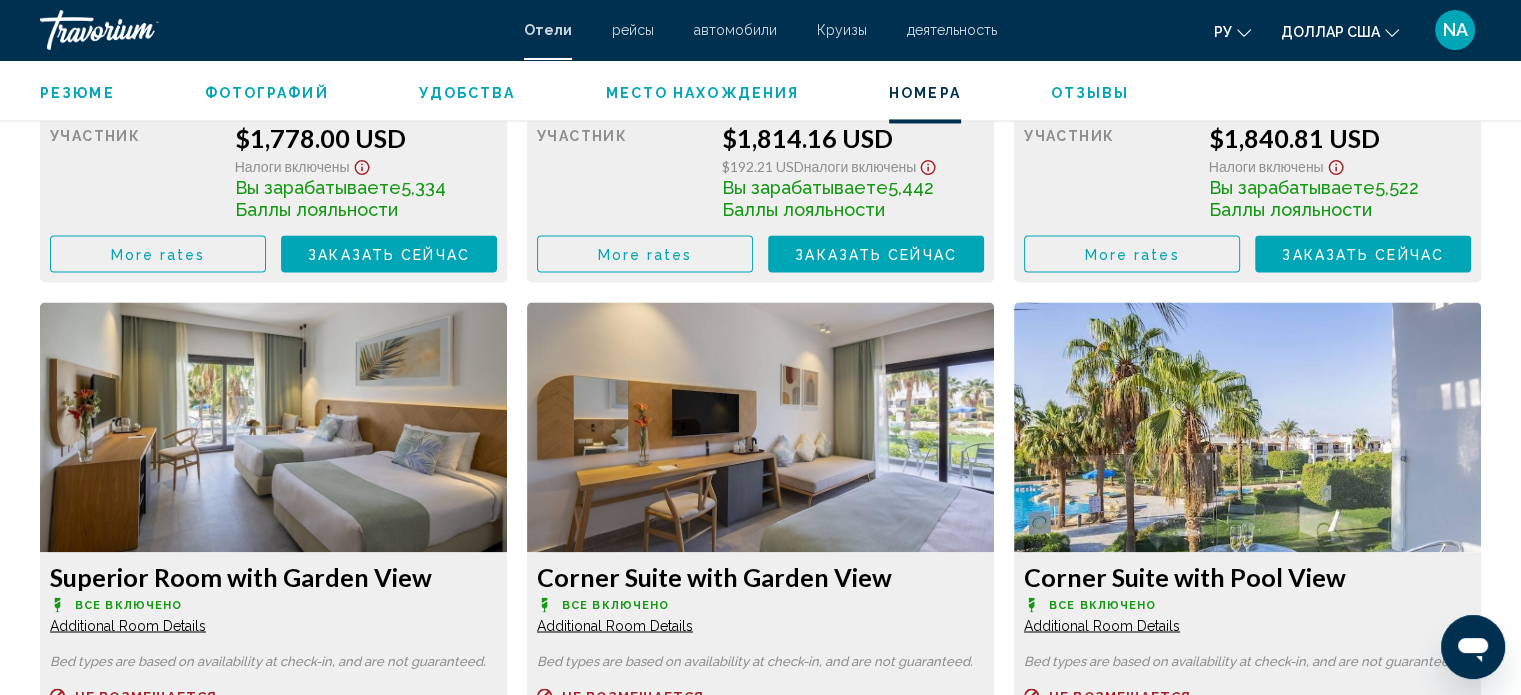 scroll, scrollTop: 3200, scrollLeft: 0, axis: vertical 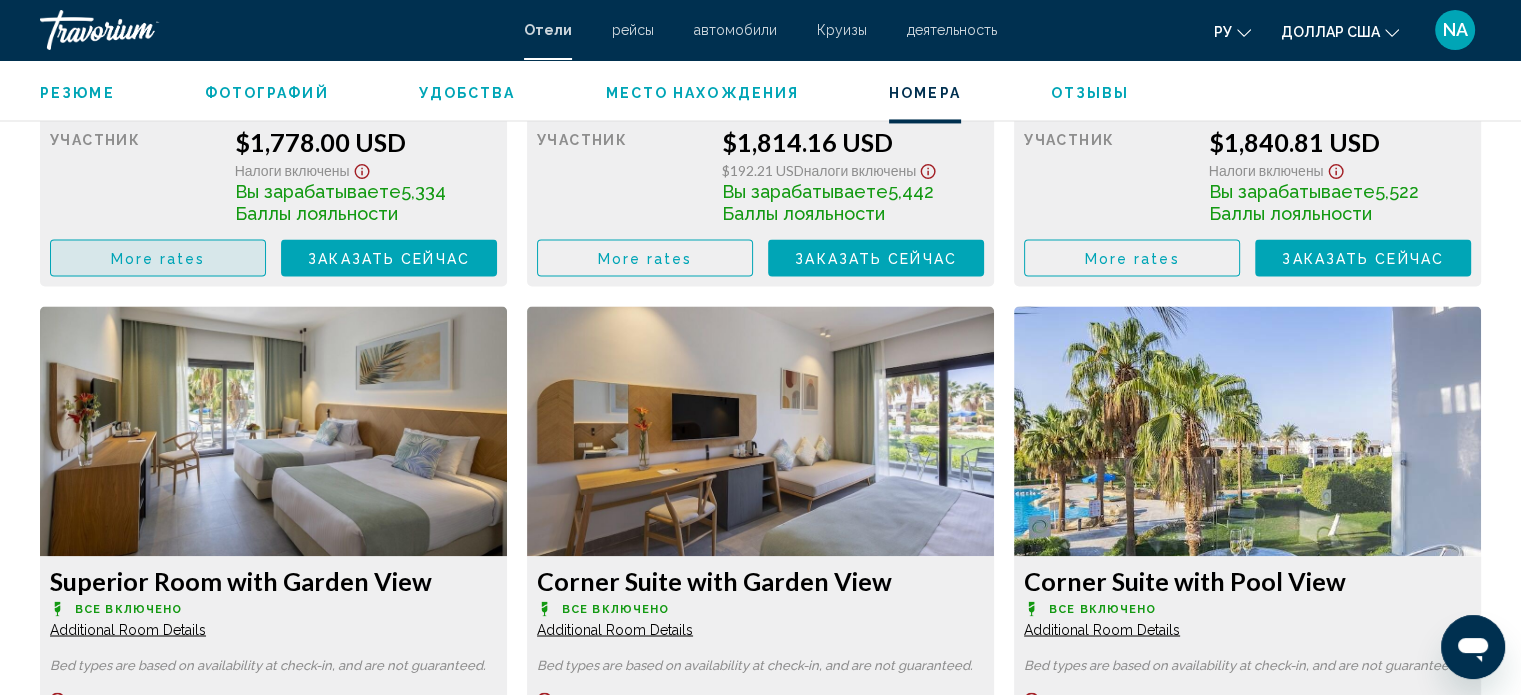 click on "More rates" at bounding box center (158, 258) 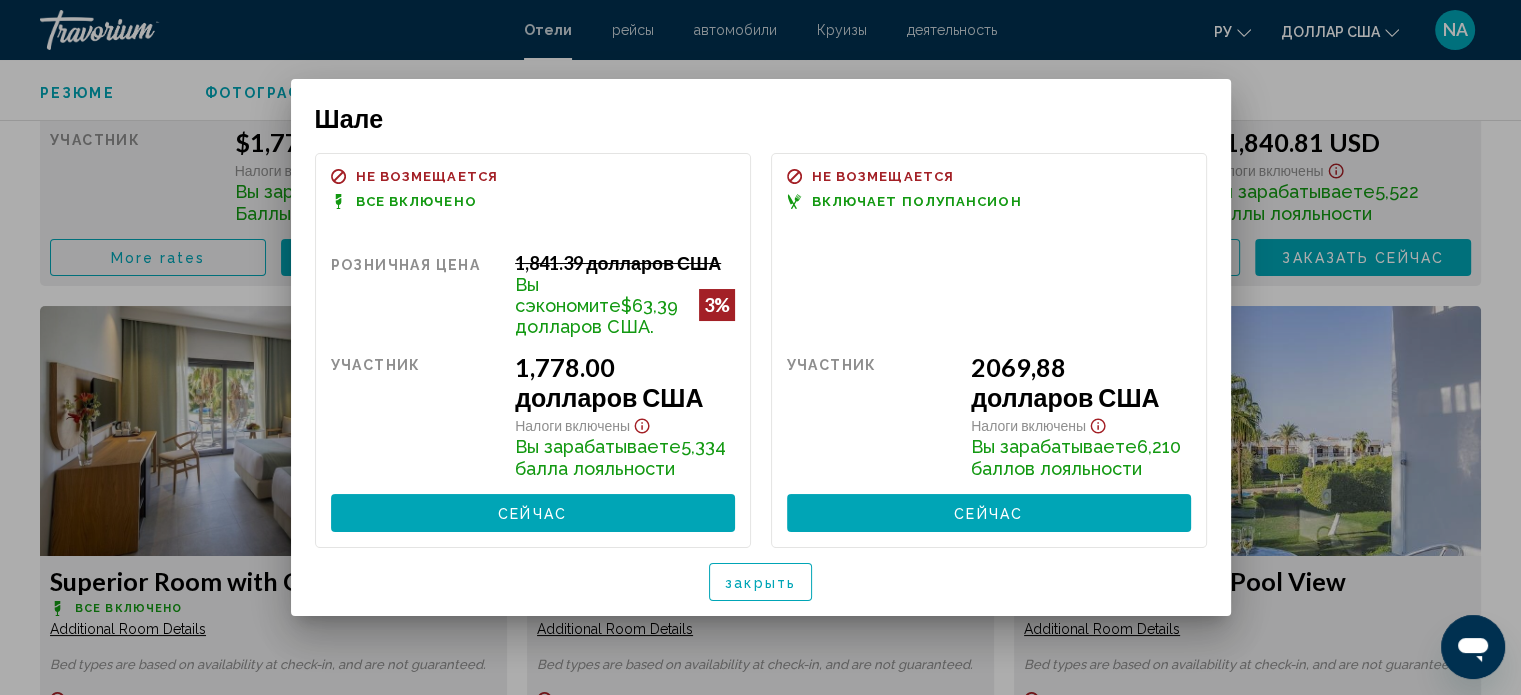 click at bounding box center [760, 347] 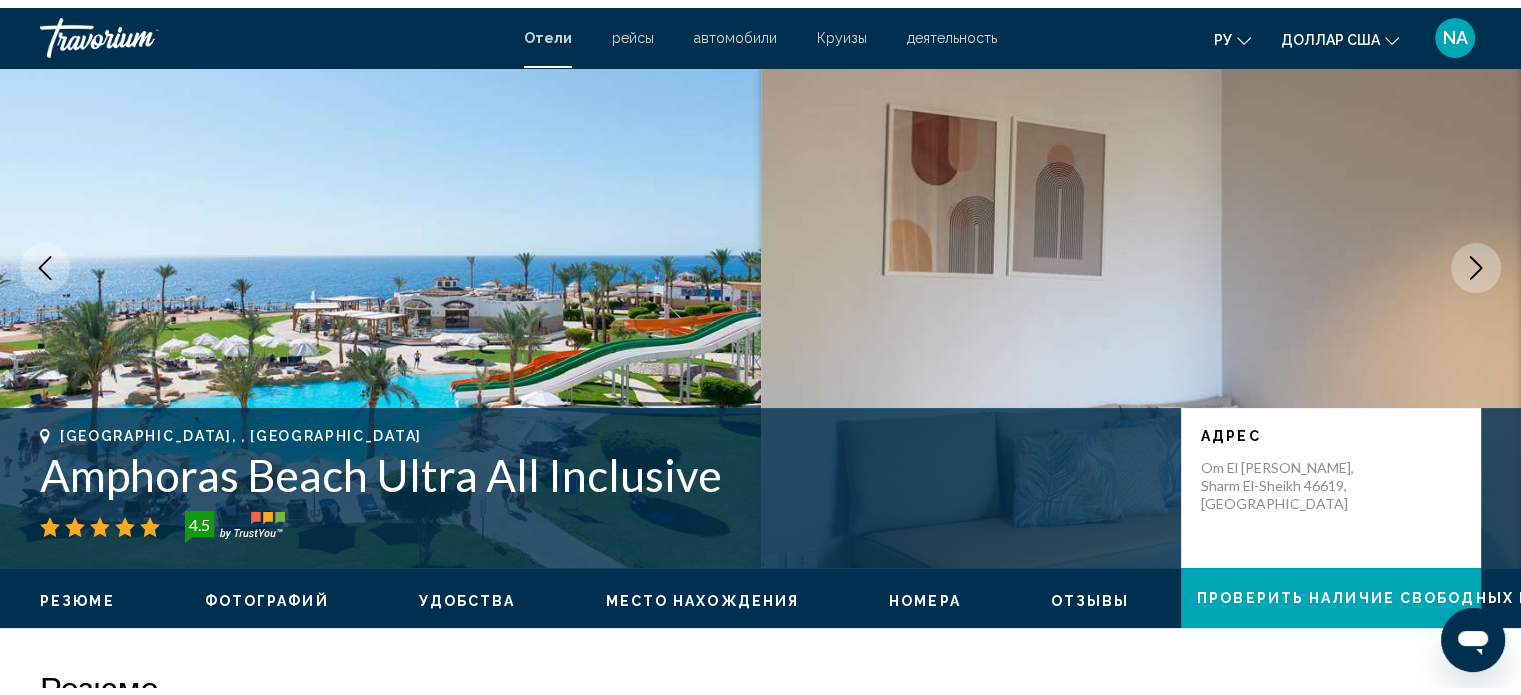 scroll, scrollTop: 0, scrollLeft: 0, axis: both 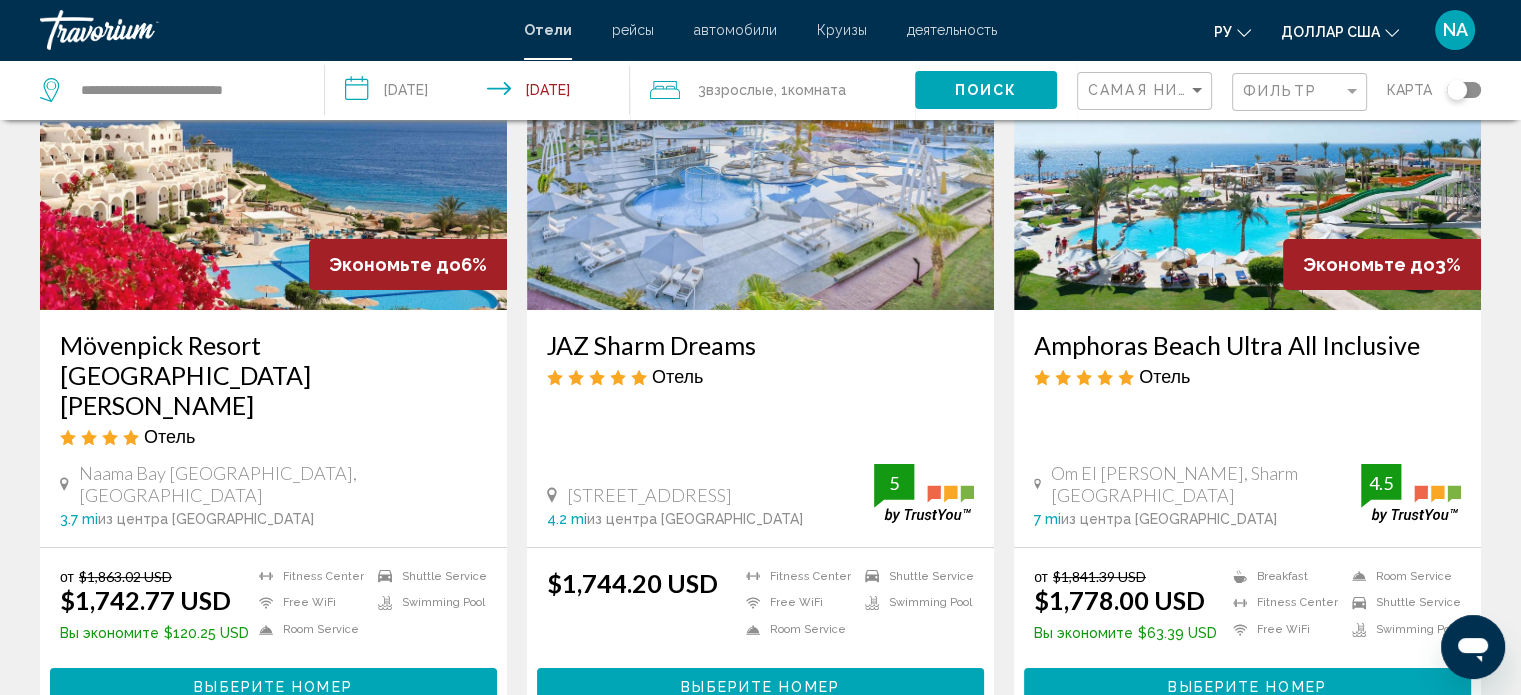 click at bounding box center [760, 150] 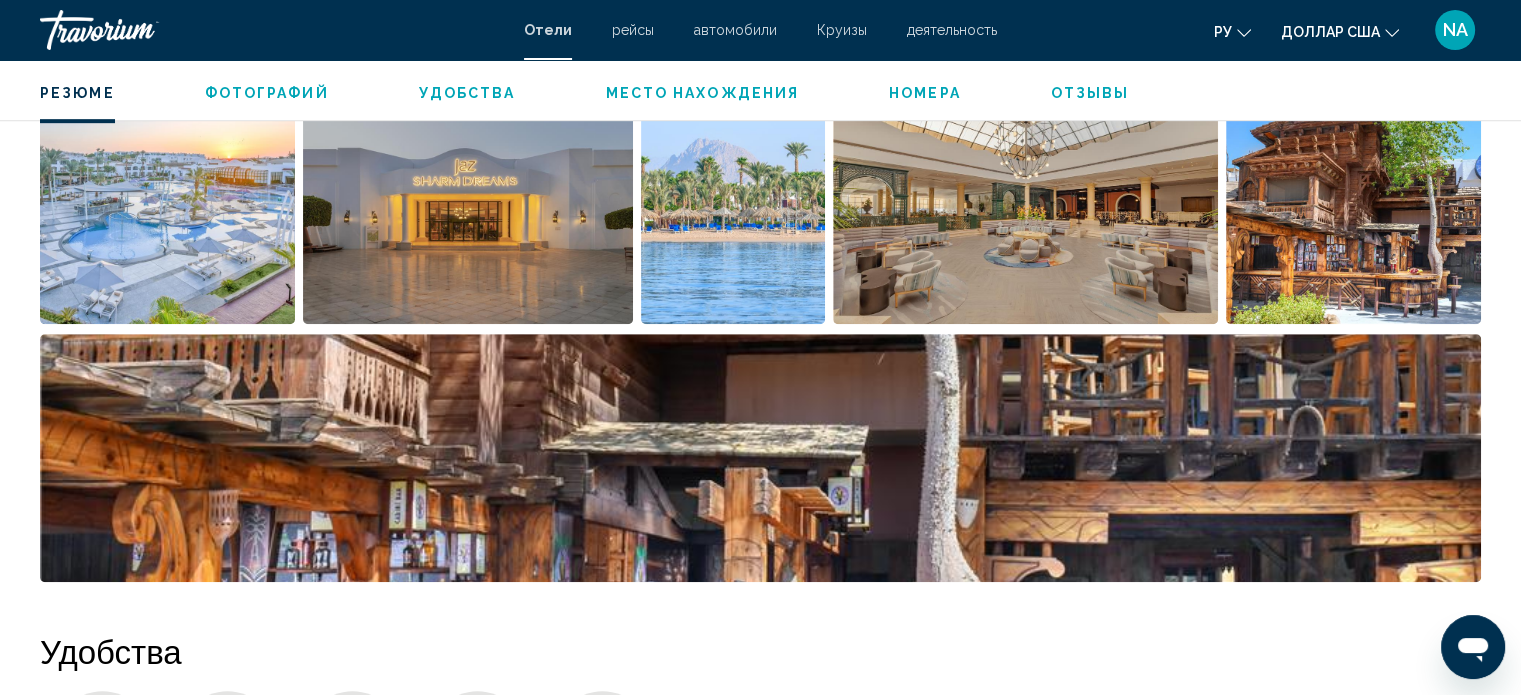 scroll, scrollTop: 807, scrollLeft: 0, axis: vertical 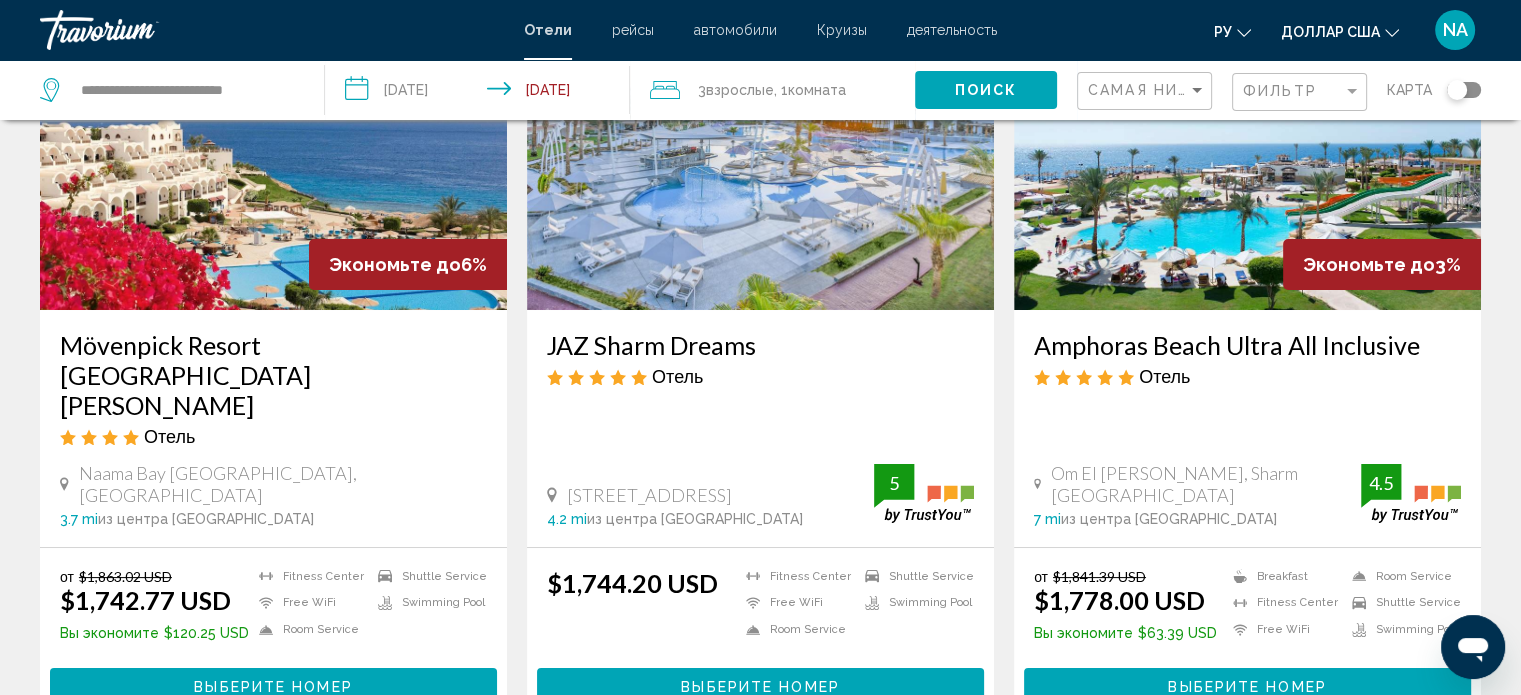 click at bounding box center (273, 150) 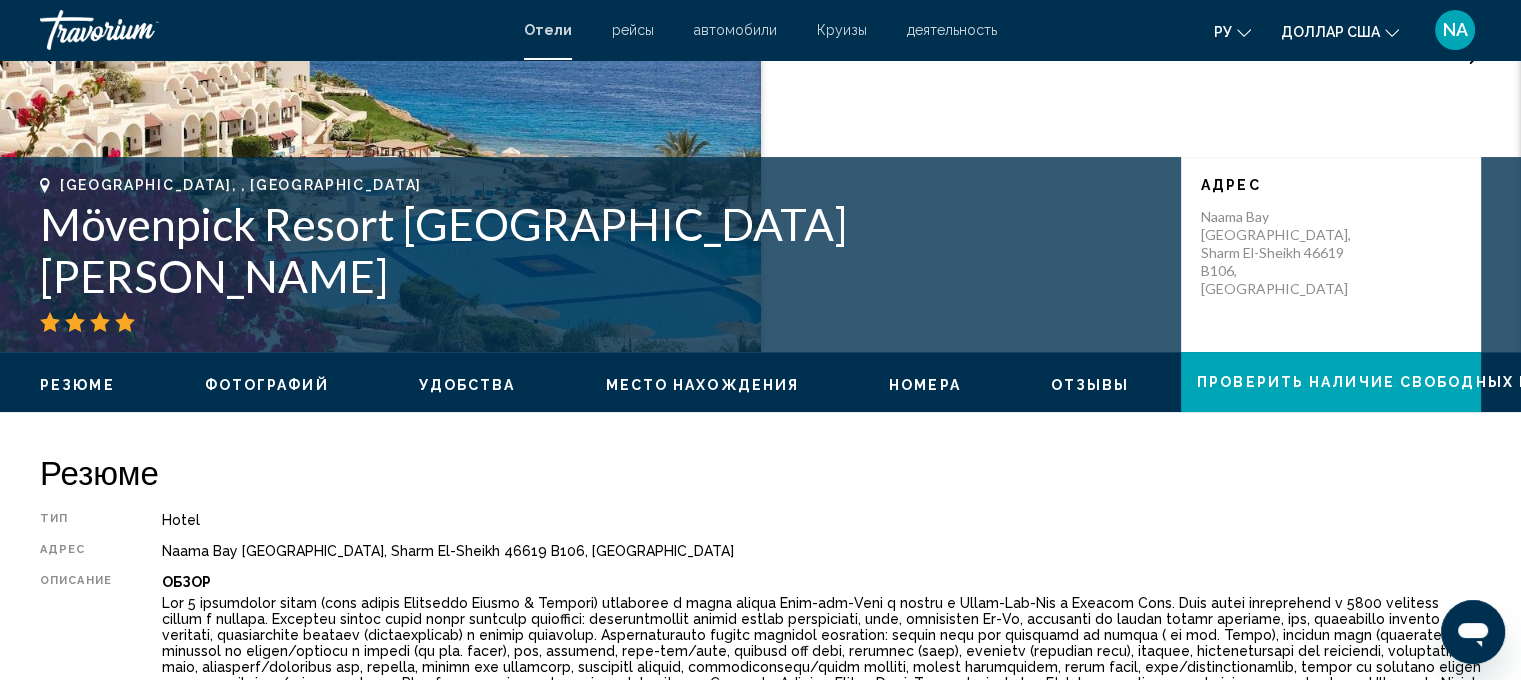 scroll, scrollTop: 307, scrollLeft: 0, axis: vertical 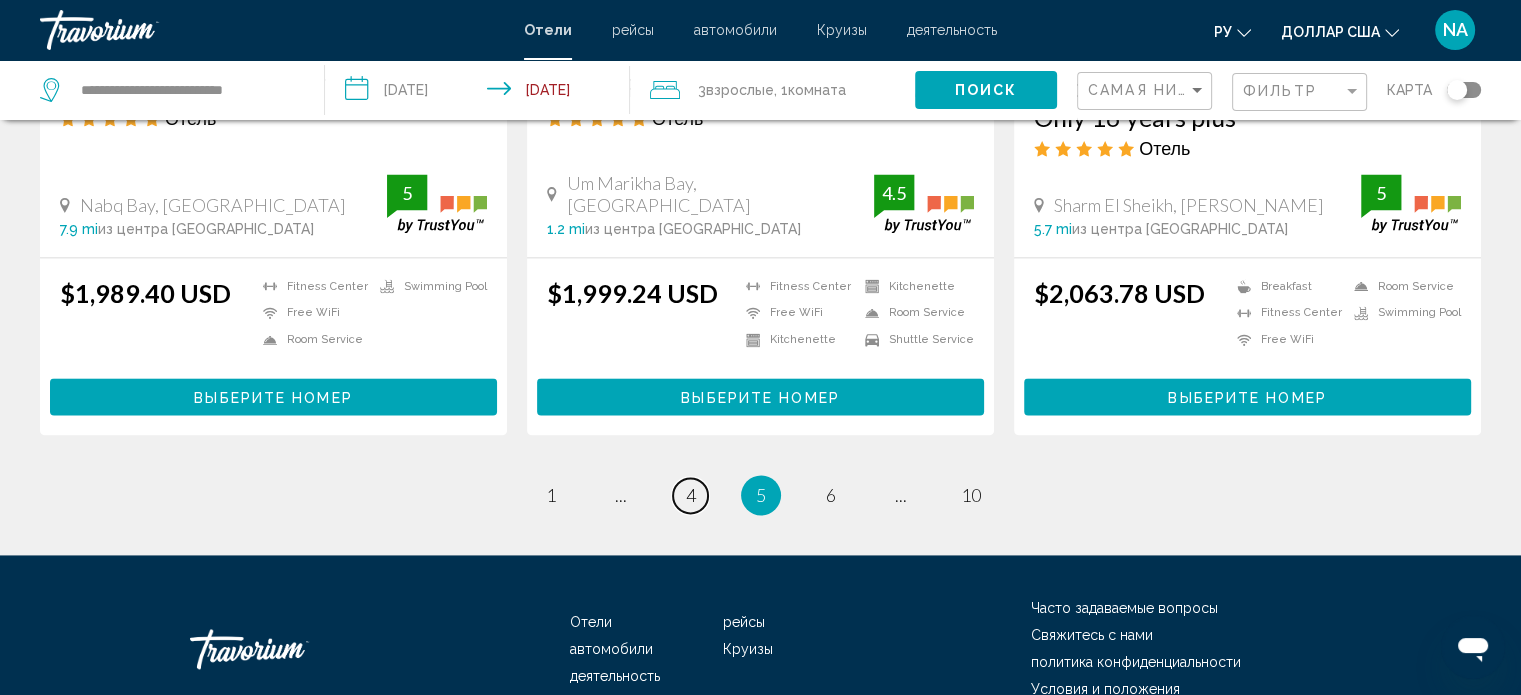 click on "4" at bounding box center (691, 495) 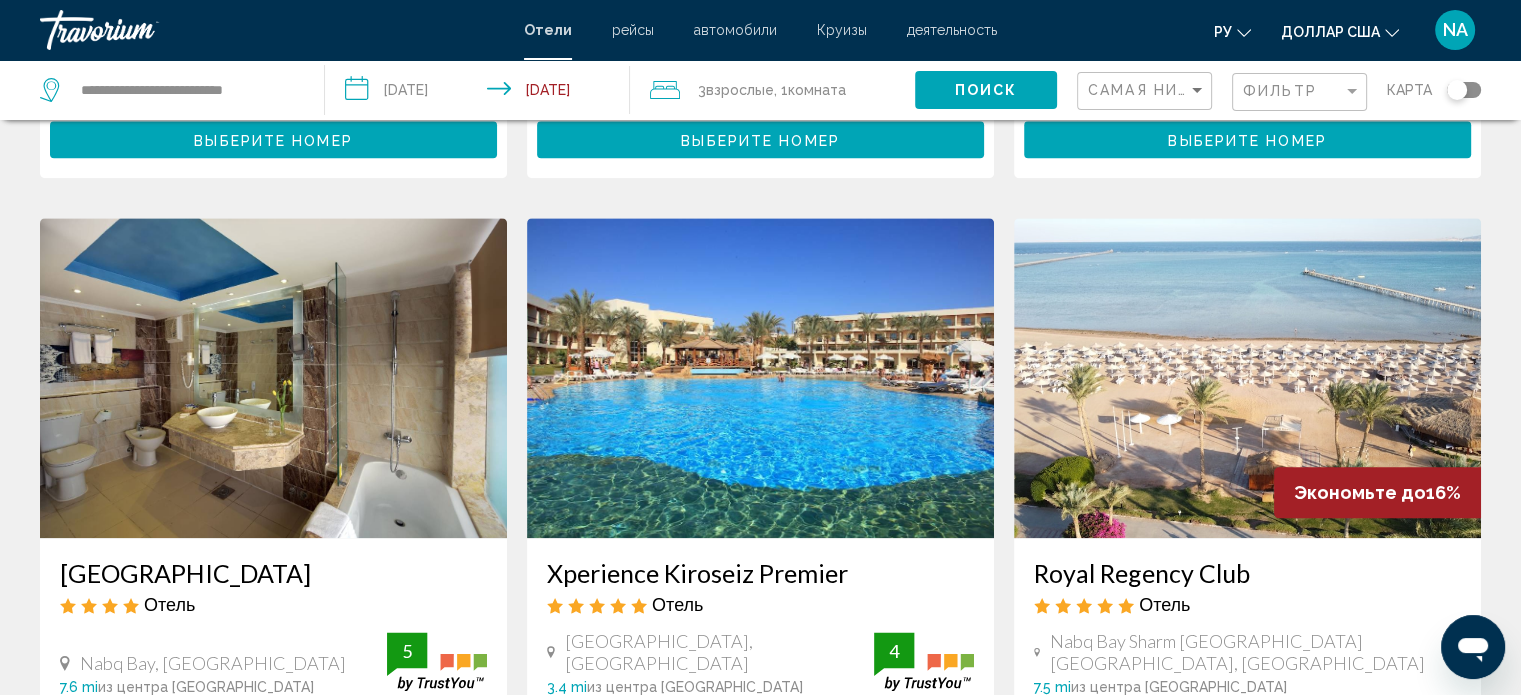 scroll, scrollTop: 2274, scrollLeft: 0, axis: vertical 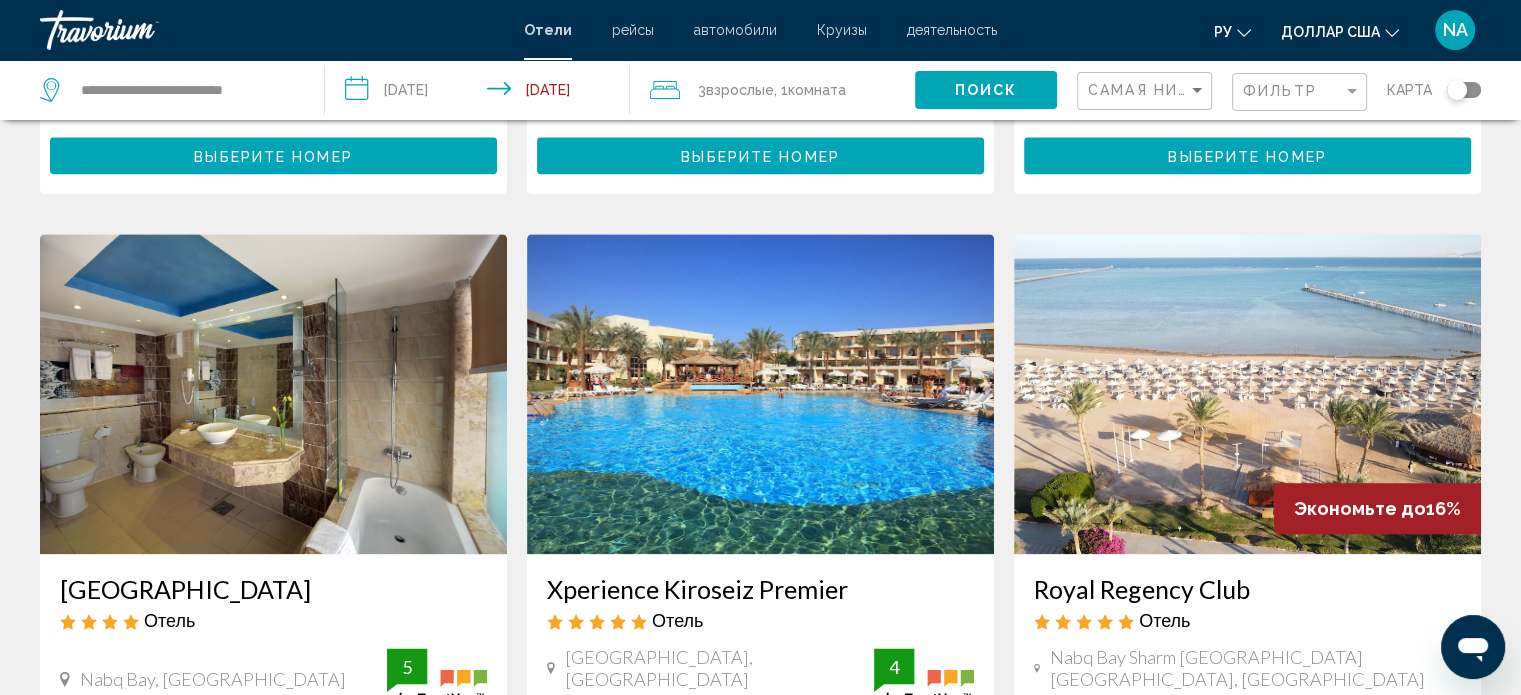 drag, startPoint x: 1216, startPoint y: 431, endPoint x: 1300, endPoint y: 223, distance: 224.3212 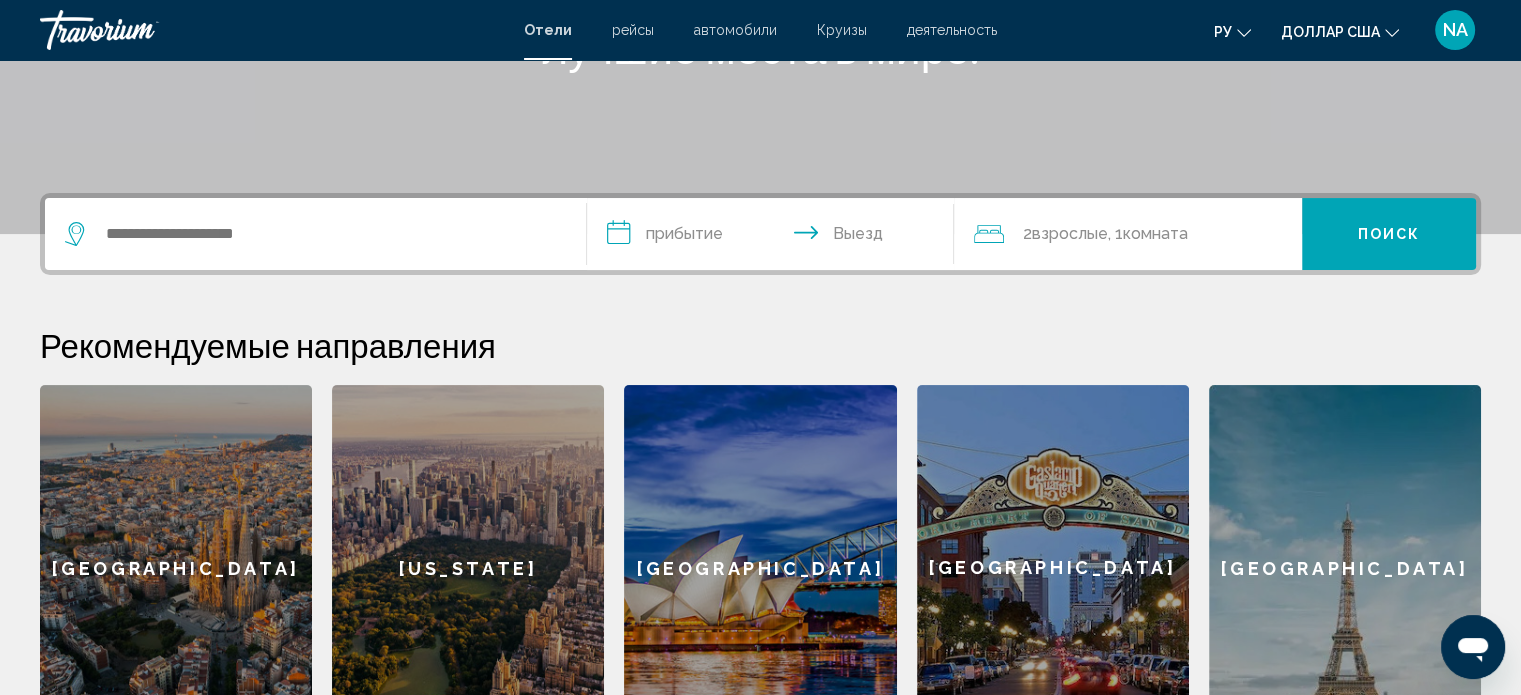scroll, scrollTop: 400, scrollLeft: 0, axis: vertical 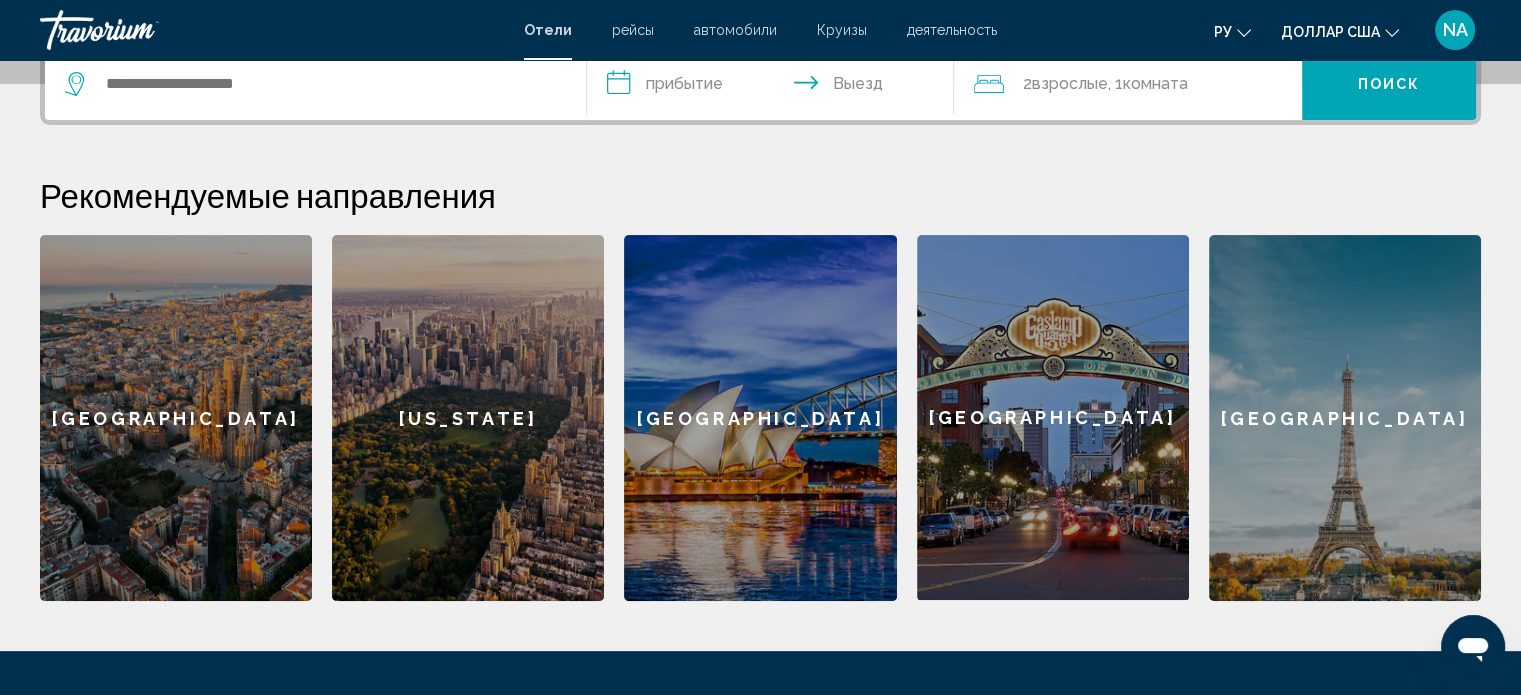 click at bounding box center (315, 84) 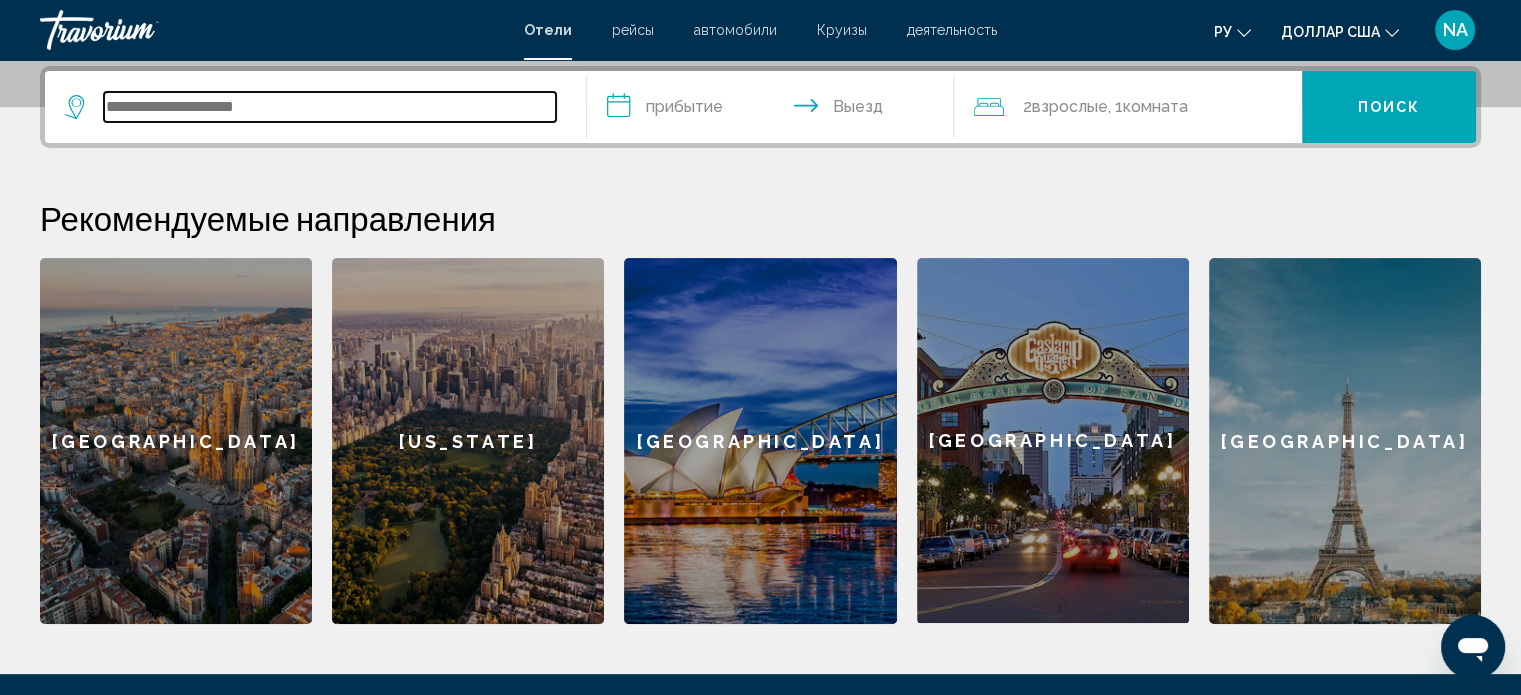 click at bounding box center [330, 107] 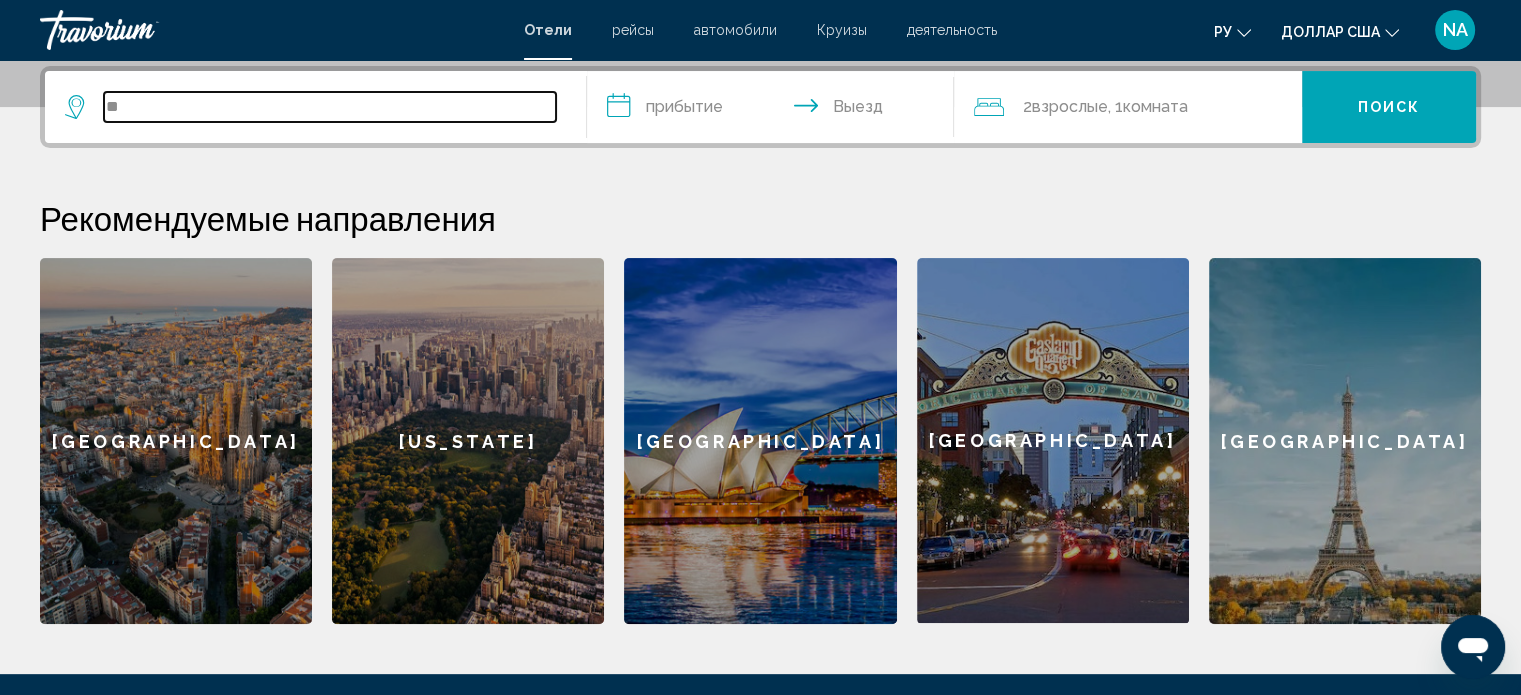 type on "*" 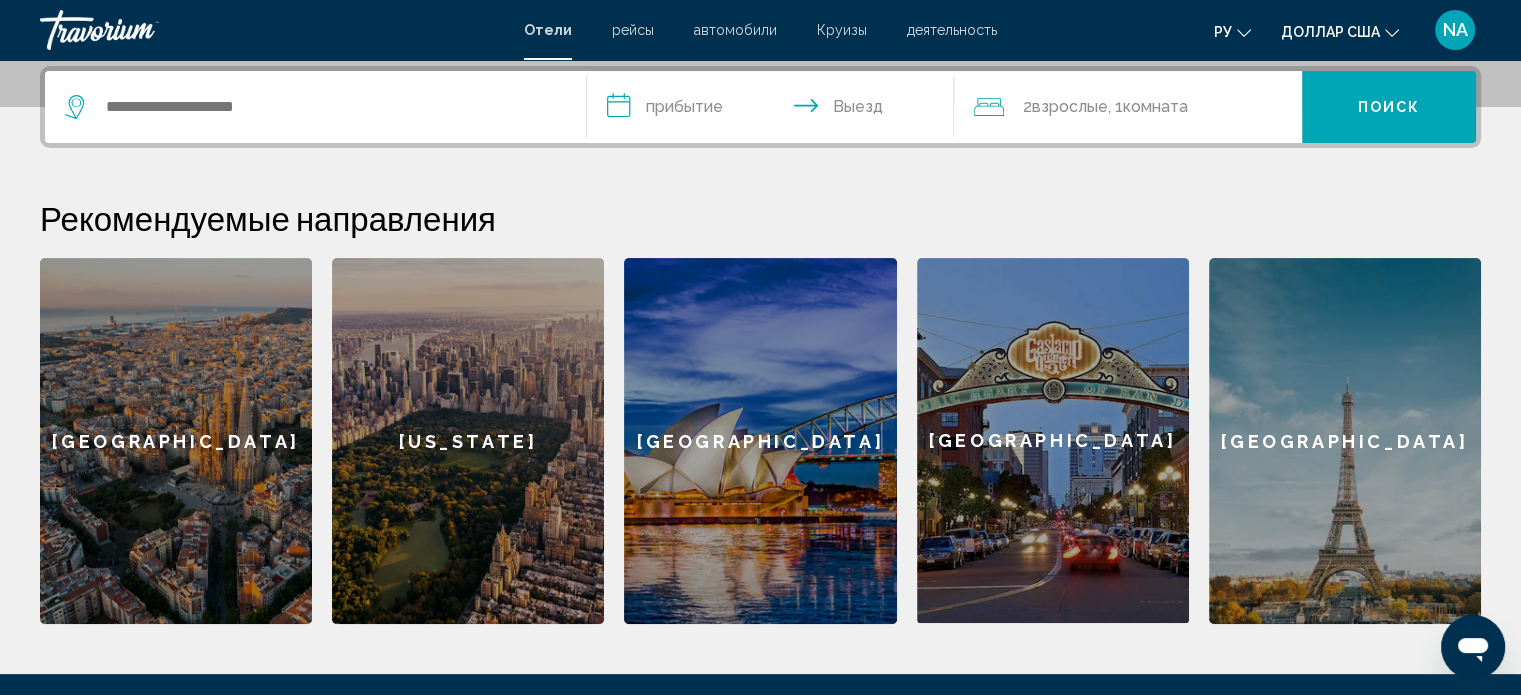 click at bounding box center (315, 107) 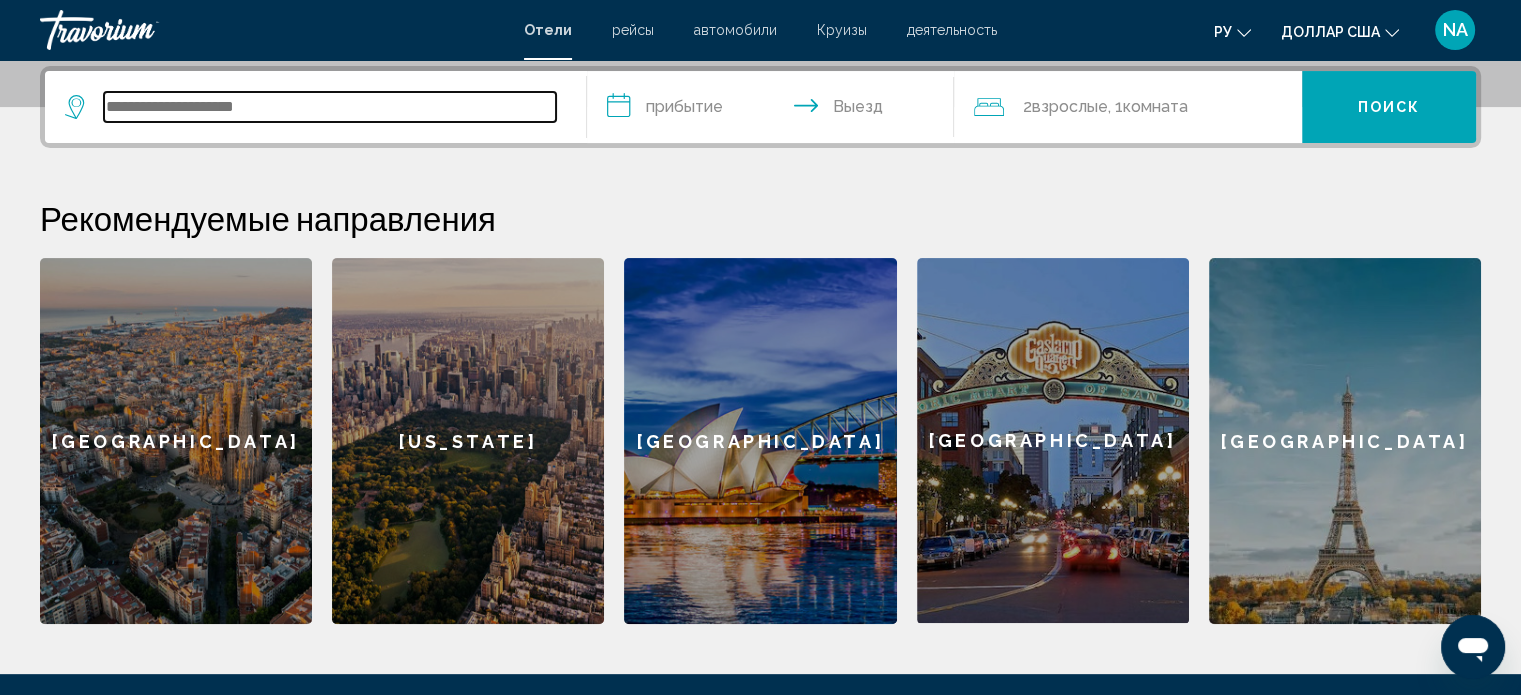 click at bounding box center (330, 107) 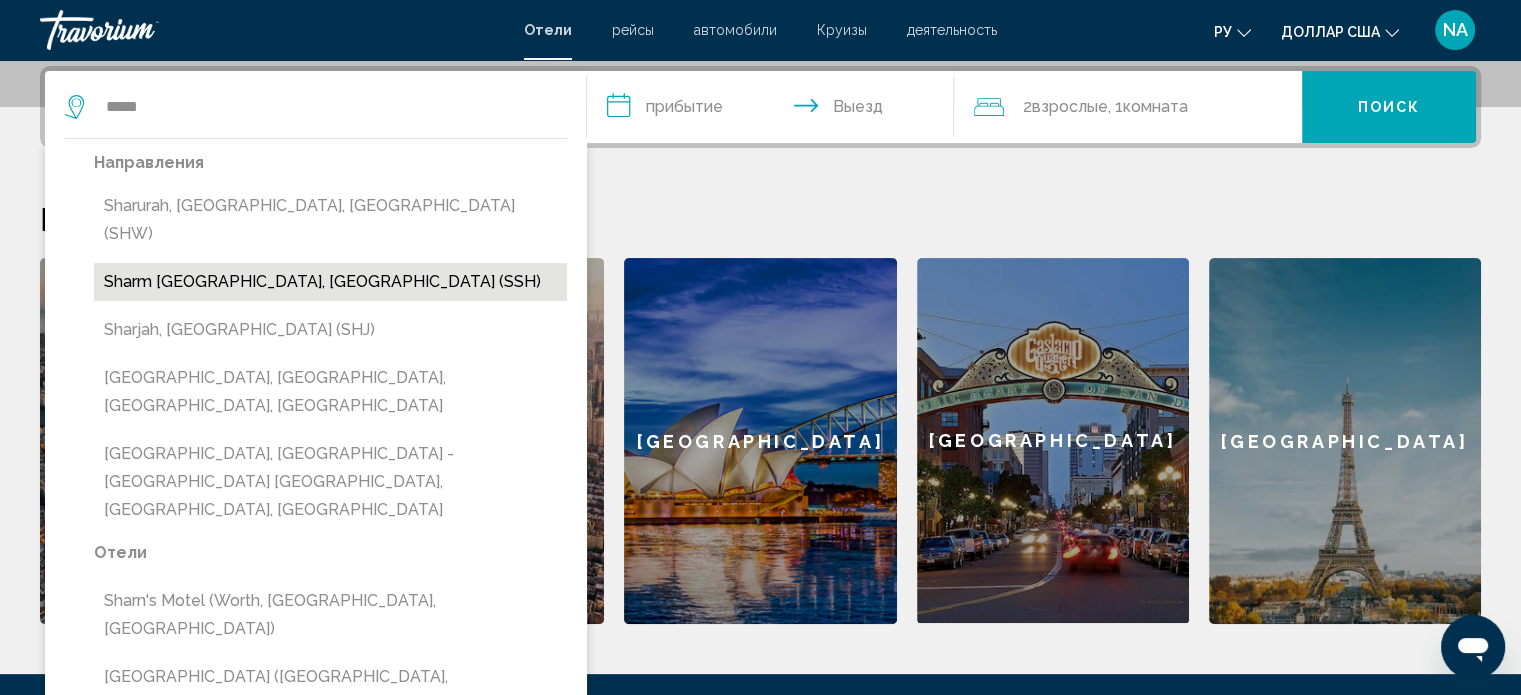 click on "Sharm [GEOGRAPHIC_DATA], [GEOGRAPHIC_DATA] (SSH)" at bounding box center (330, 282) 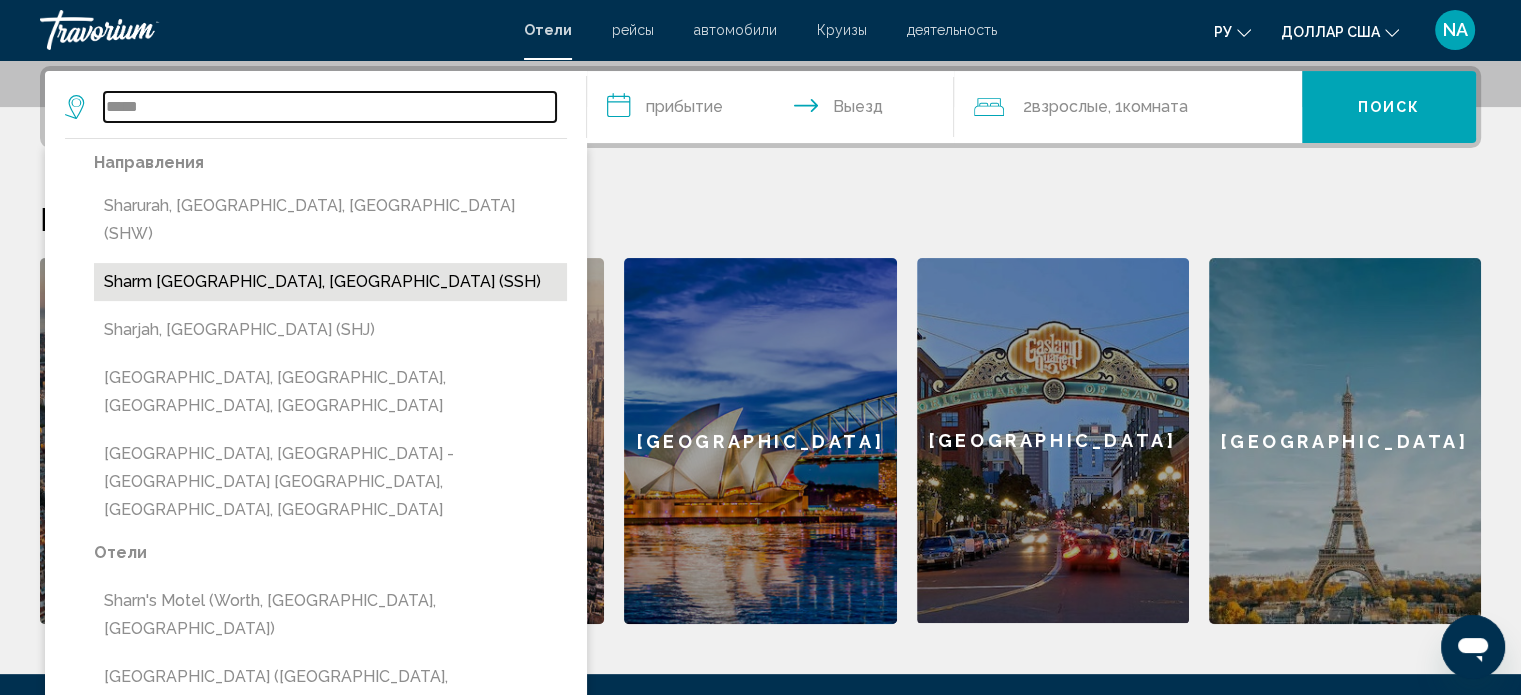 type on "**********" 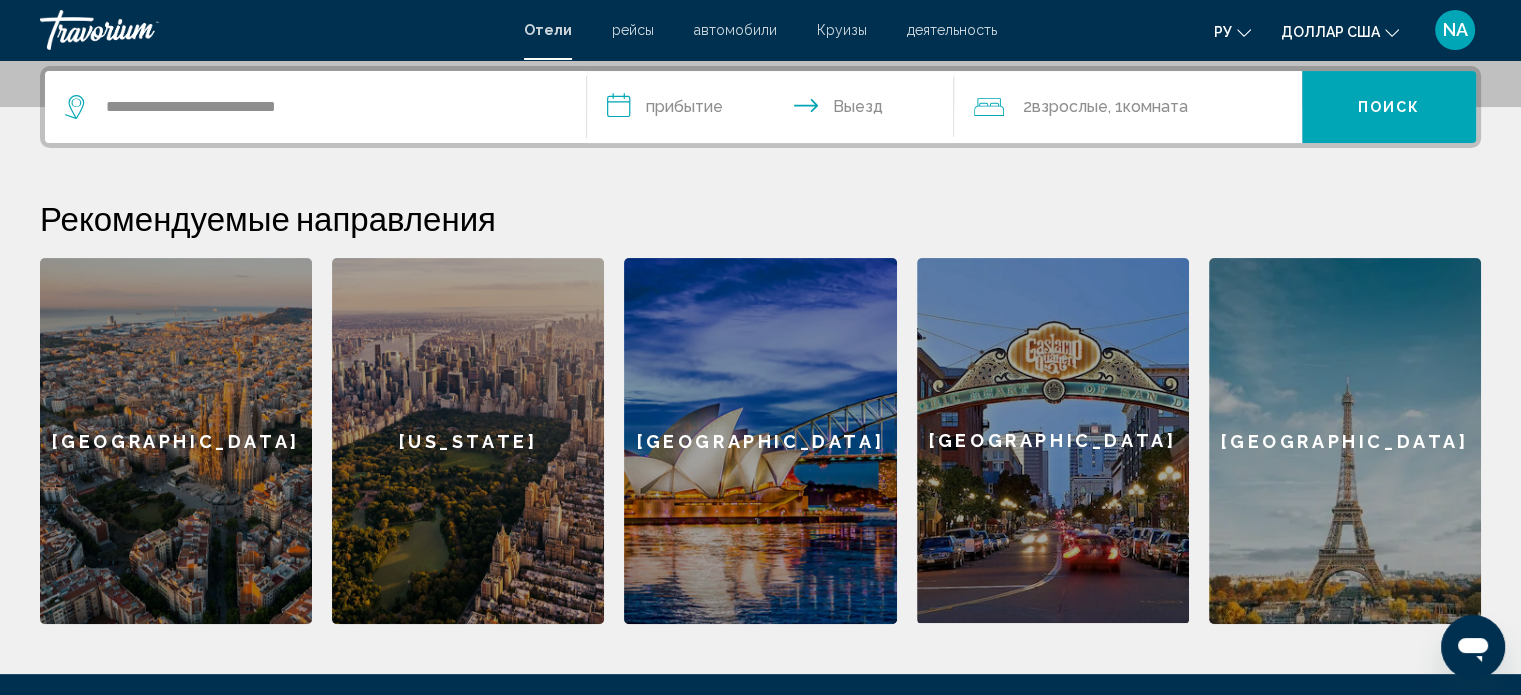 click on "**********" at bounding box center [775, 110] 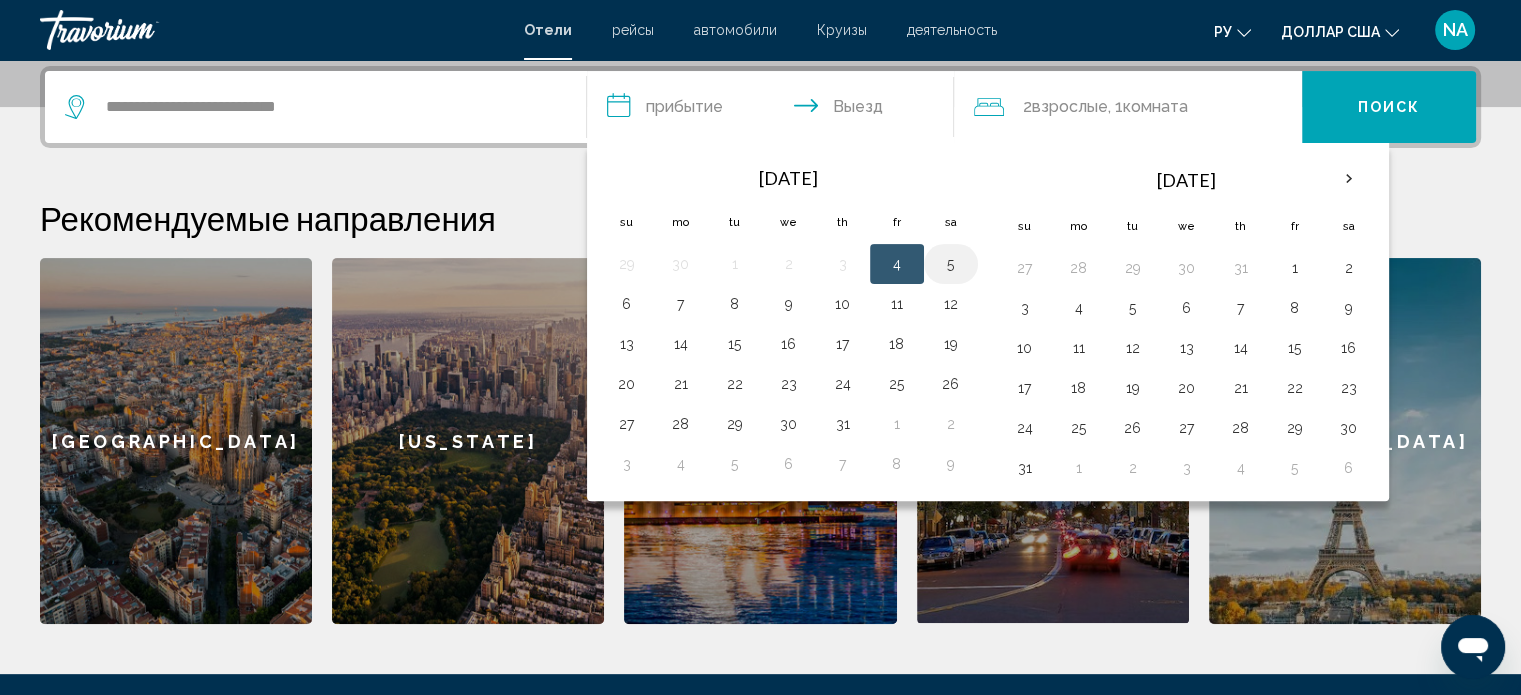 click on "5" at bounding box center (951, 264) 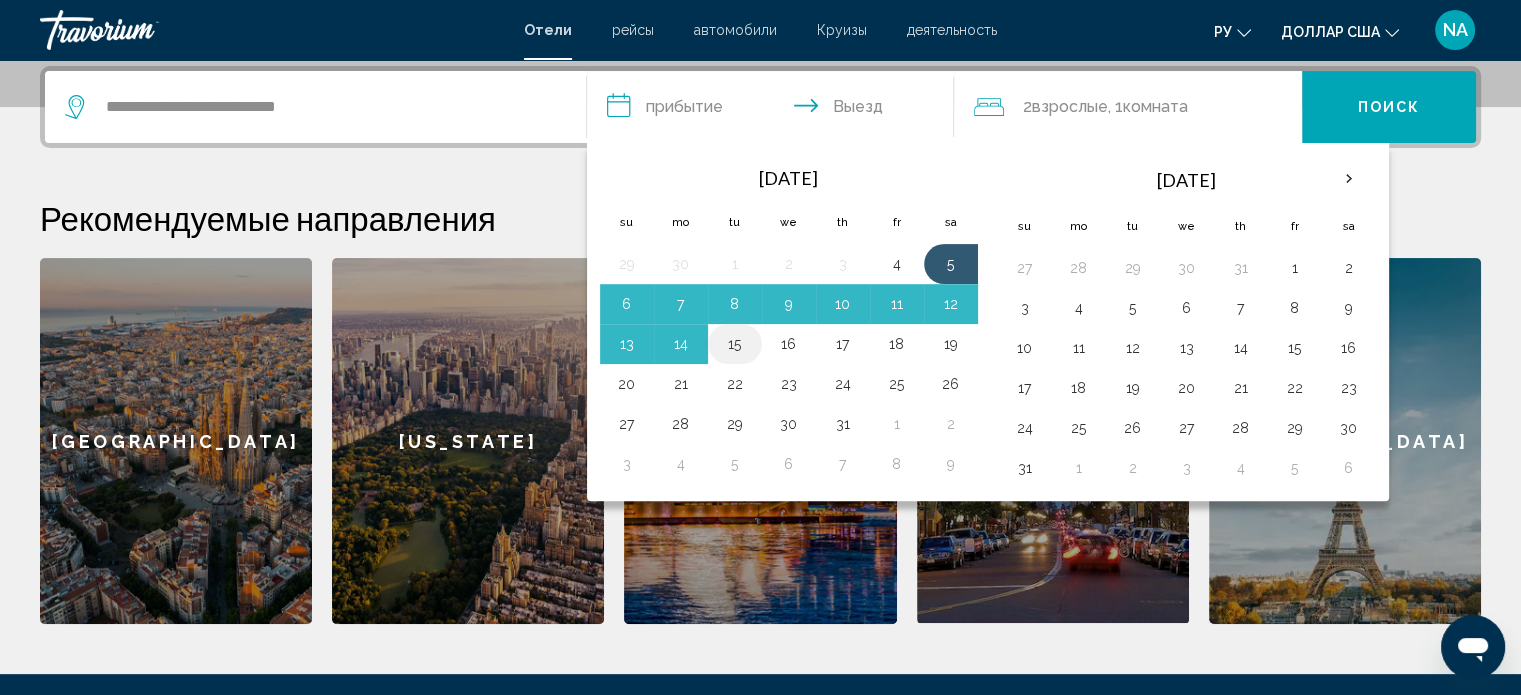 click on "15" at bounding box center (735, 344) 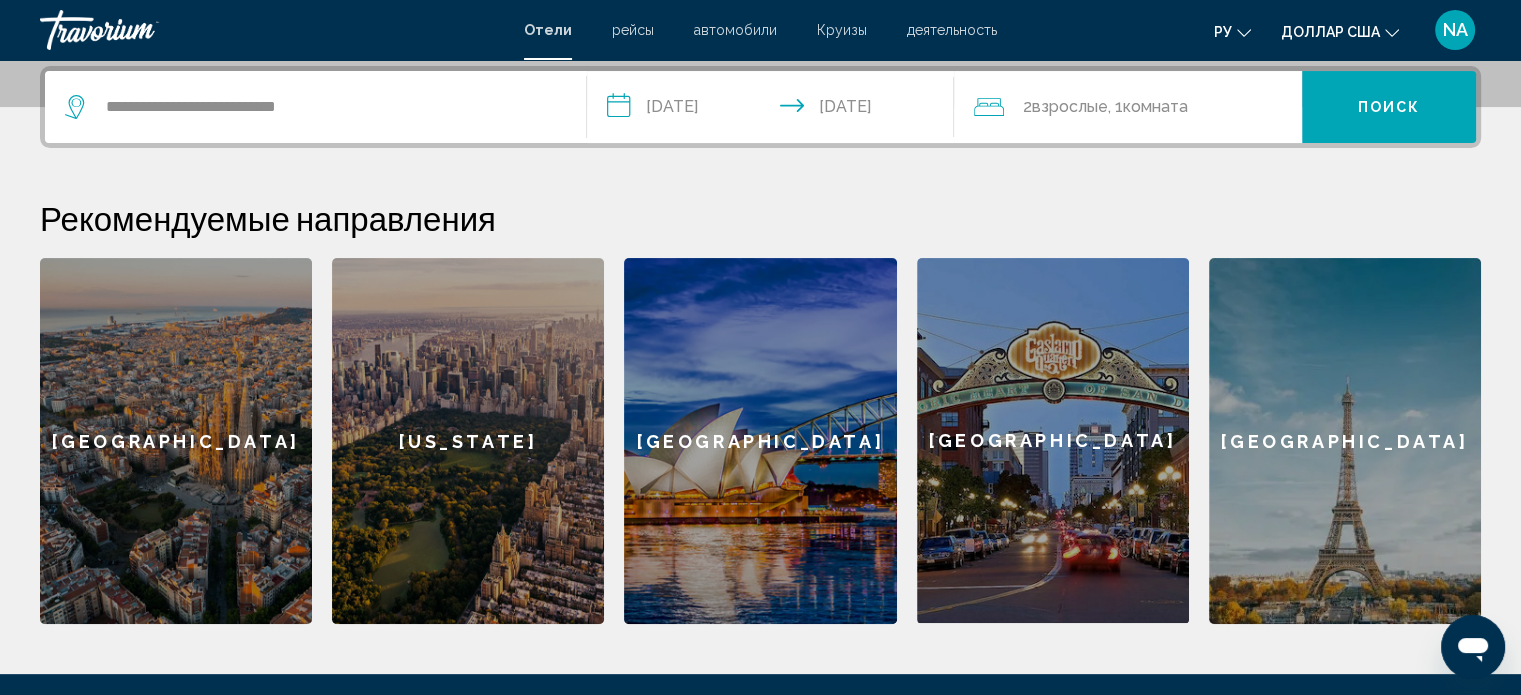 click on "Взрослые" 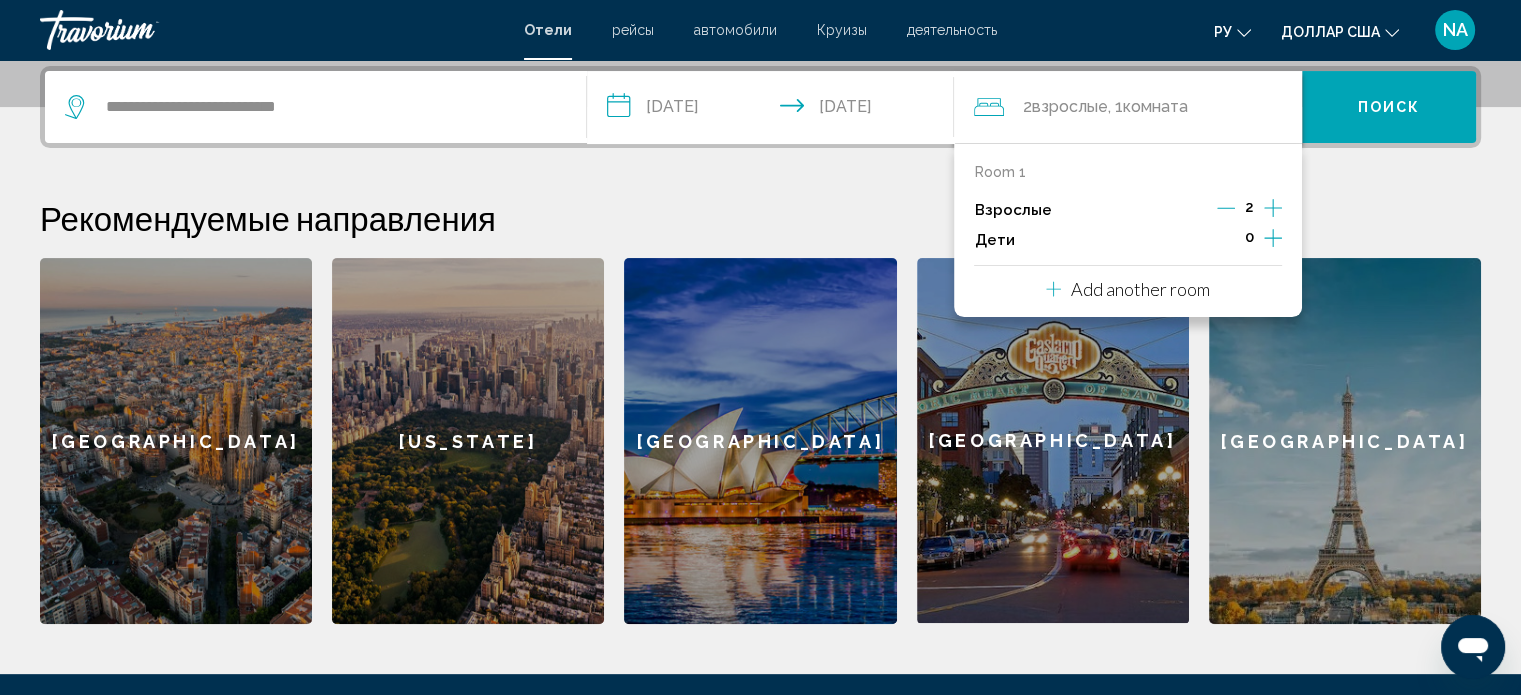 click 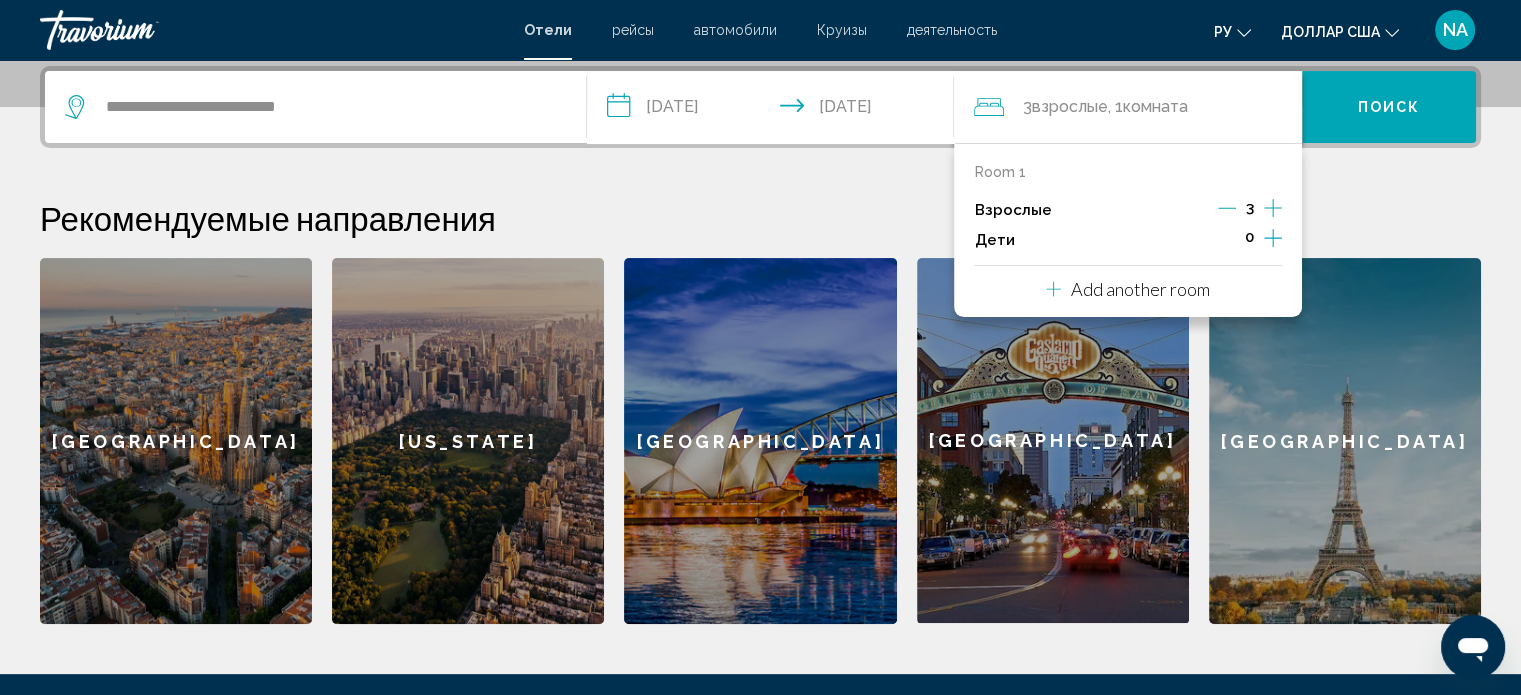 click on "Поиск" at bounding box center (1389, 108) 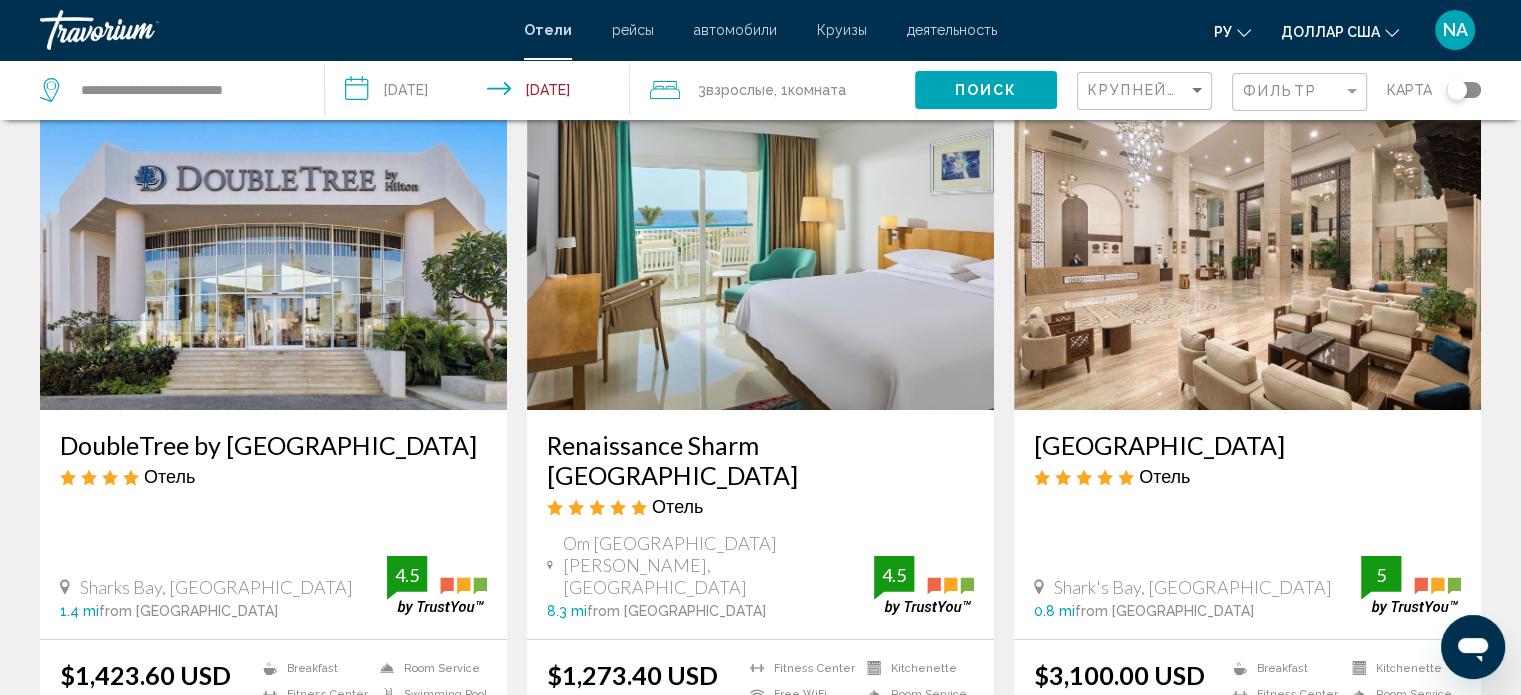 scroll, scrollTop: 0, scrollLeft: 0, axis: both 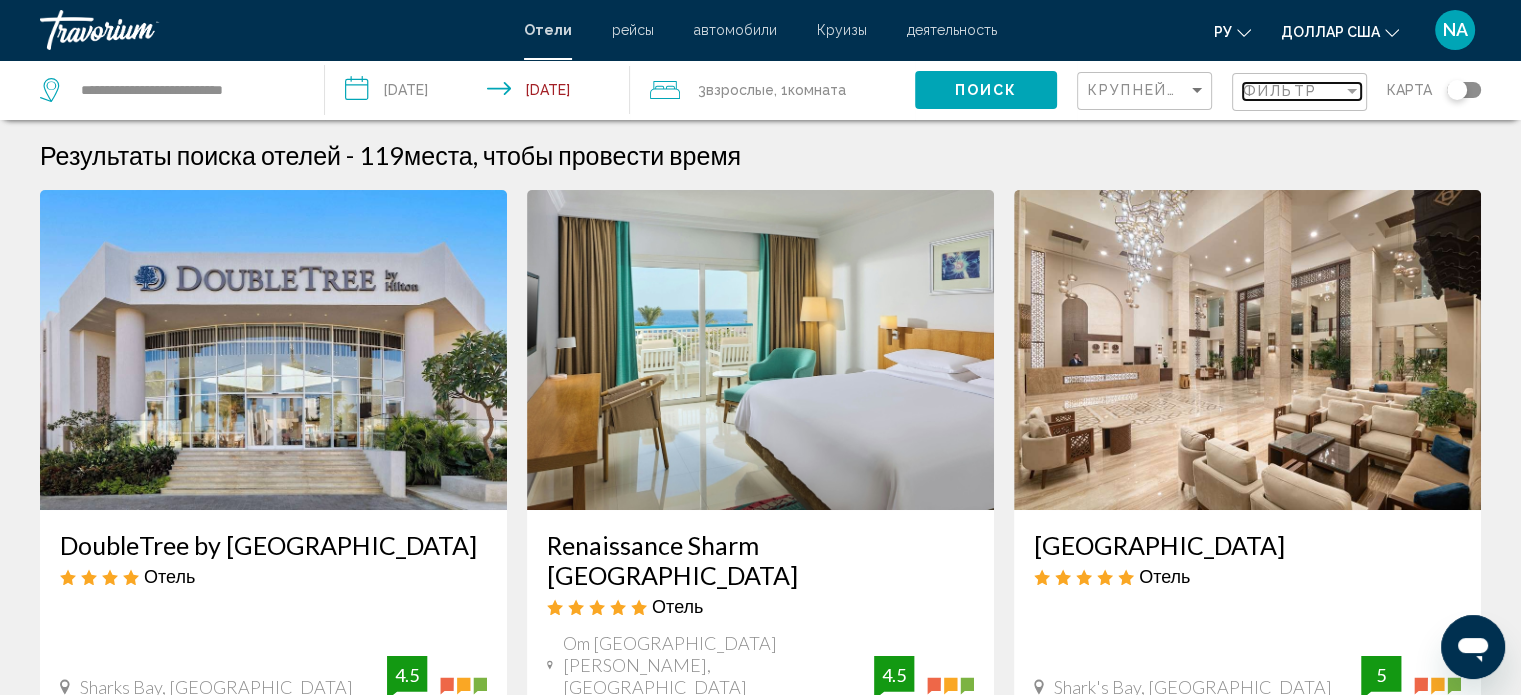 click on "Фильтр" at bounding box center [1293, 91] 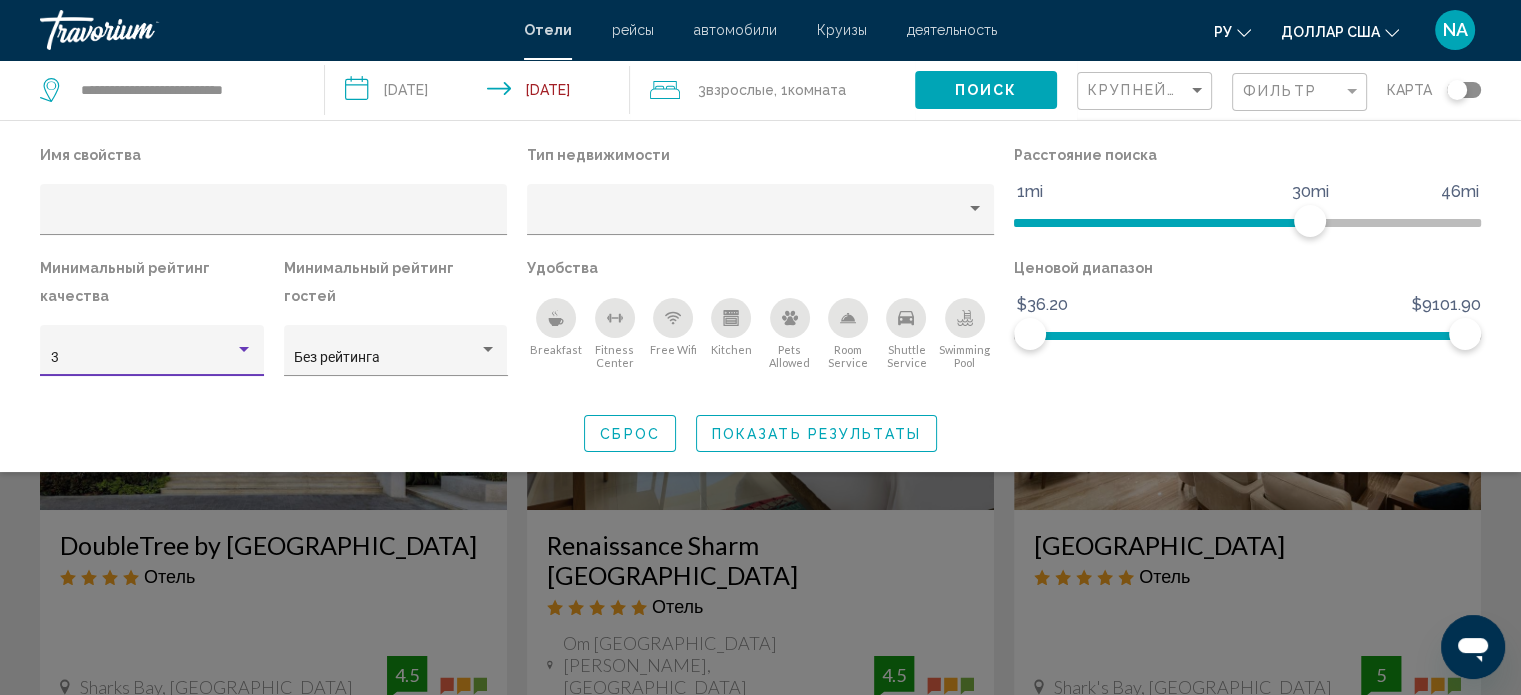 click on "3" at bounding box center (143, 358) 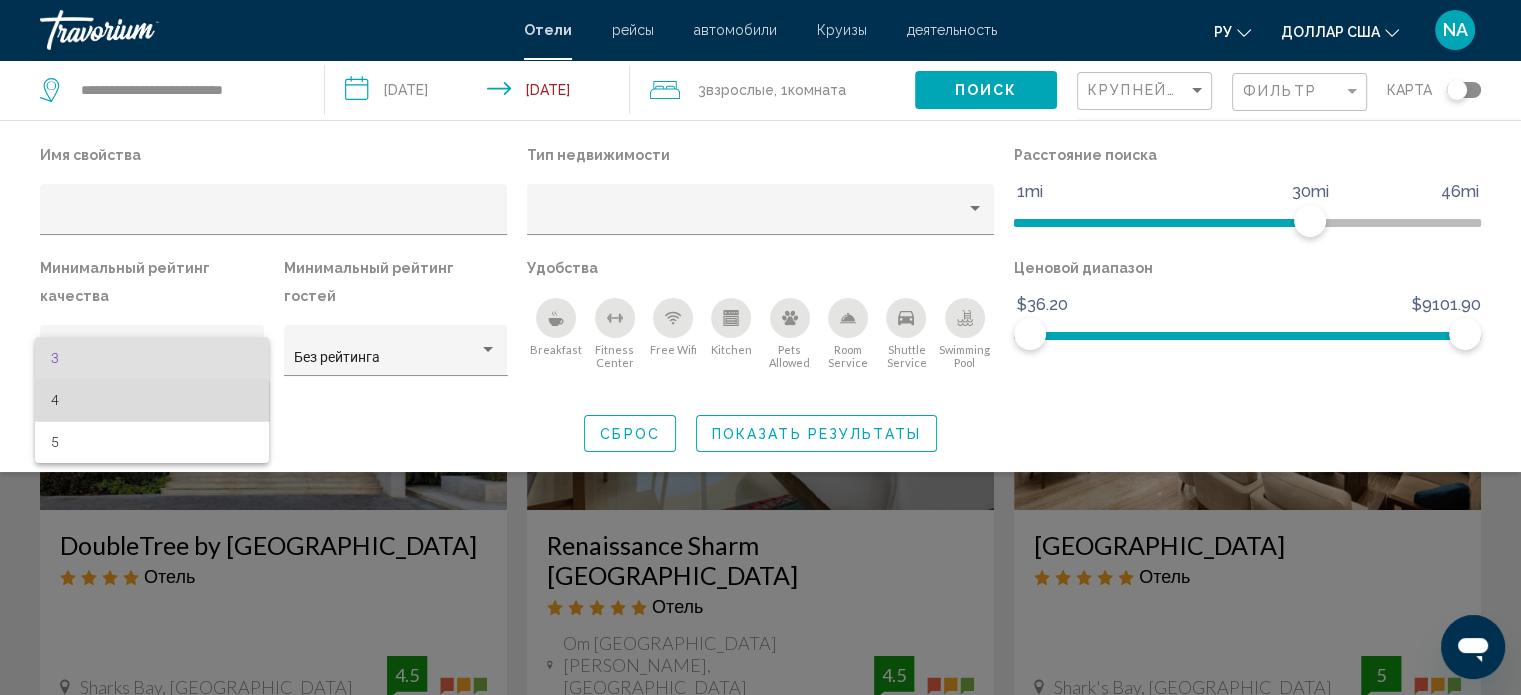 click on "4" at bounding box center (152, 400) 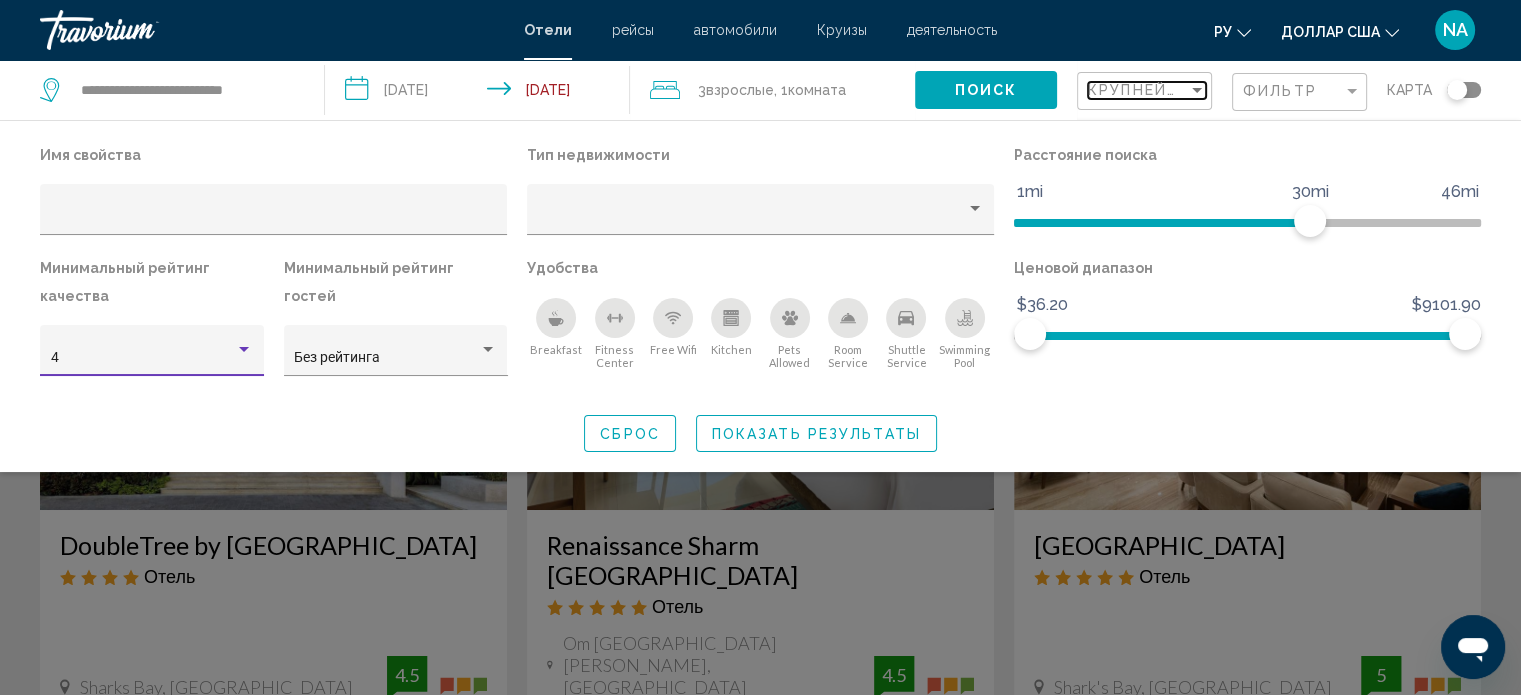 click on "Крупнейшие сбережения" at bounding box center (1207, 90) 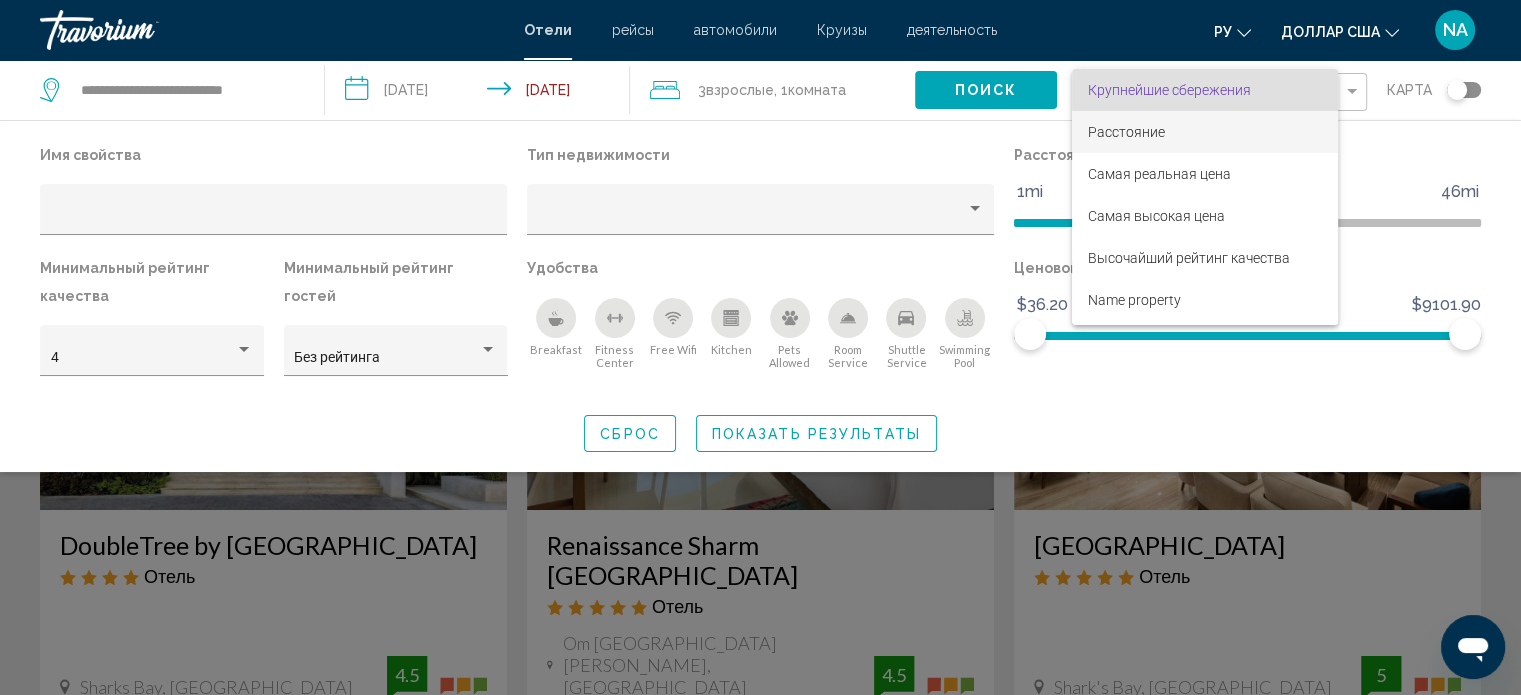 click on "Расстояние" at bounding box center [1126, 132] 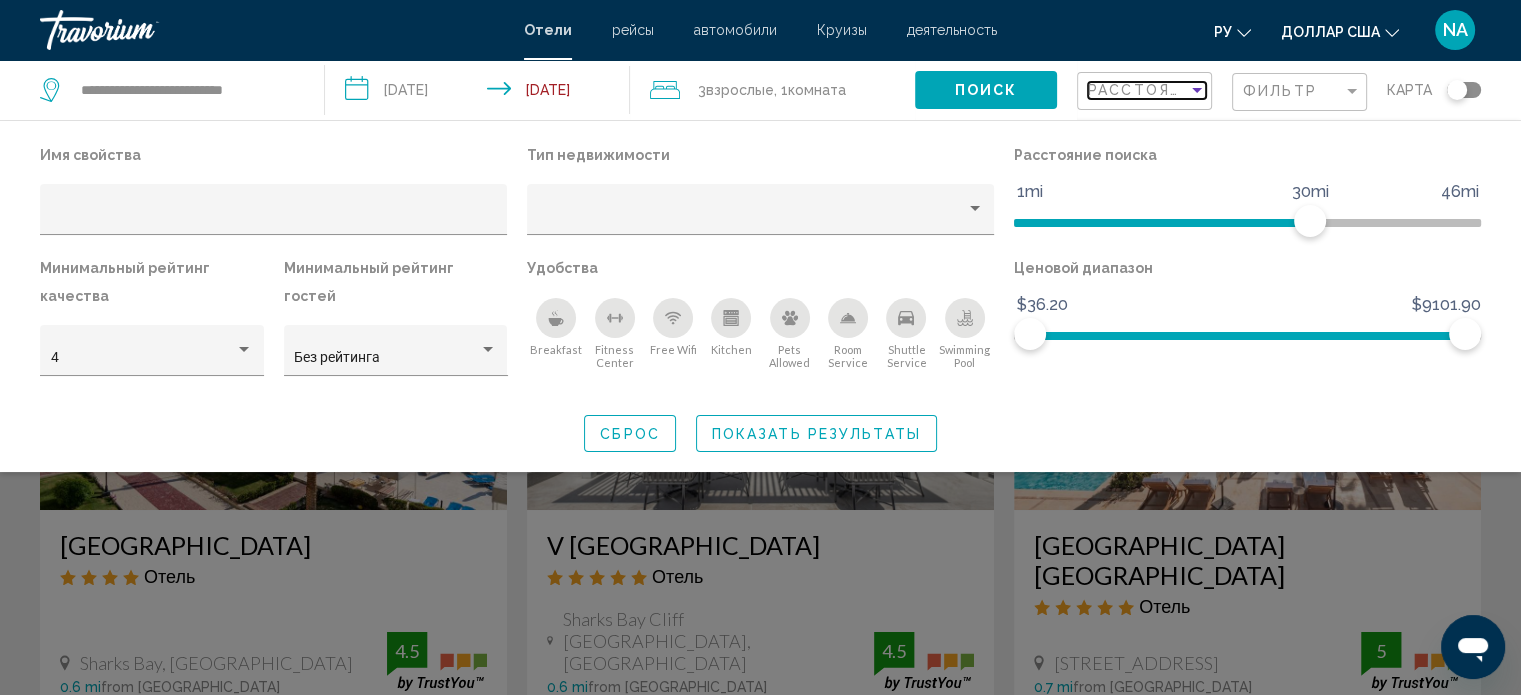 click at bounding box center [1197, 90] 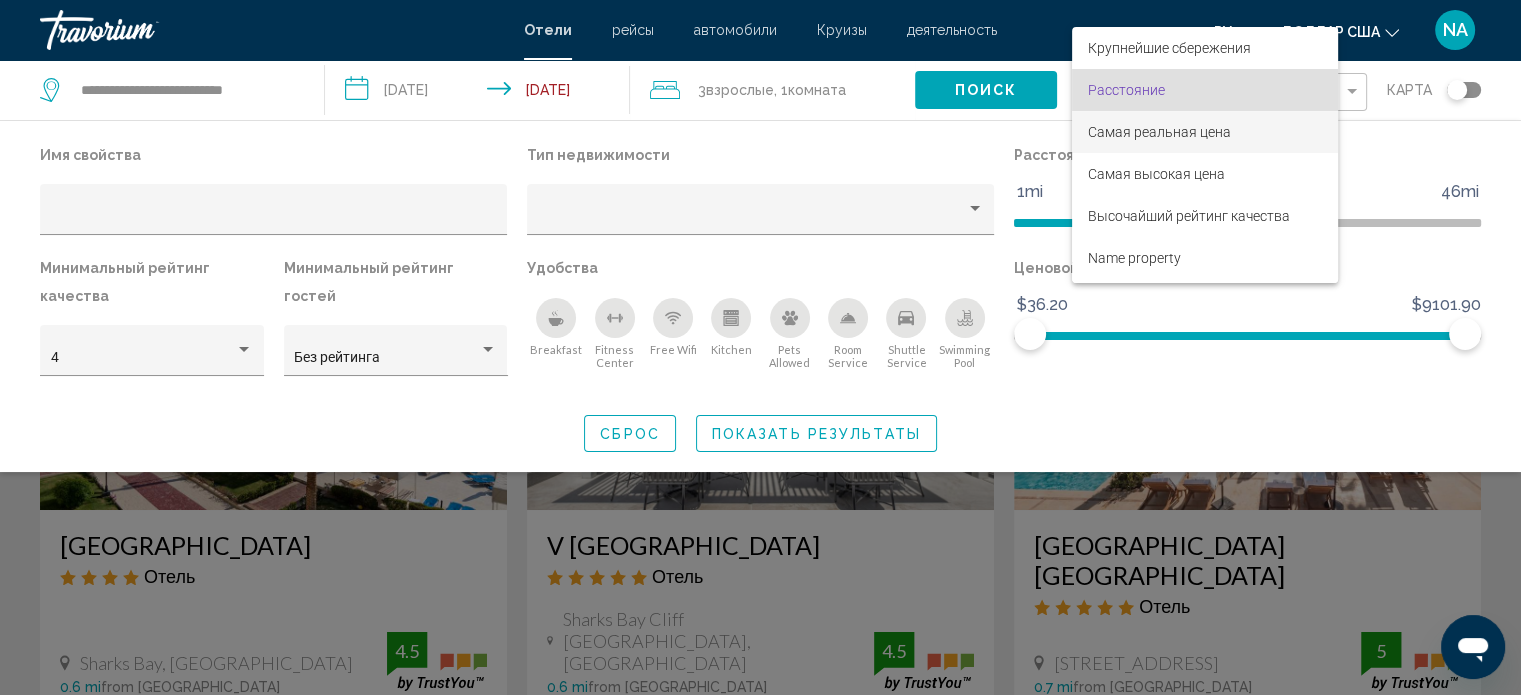 click on "Самая реальная цена" at bounding box center [1159, 132] 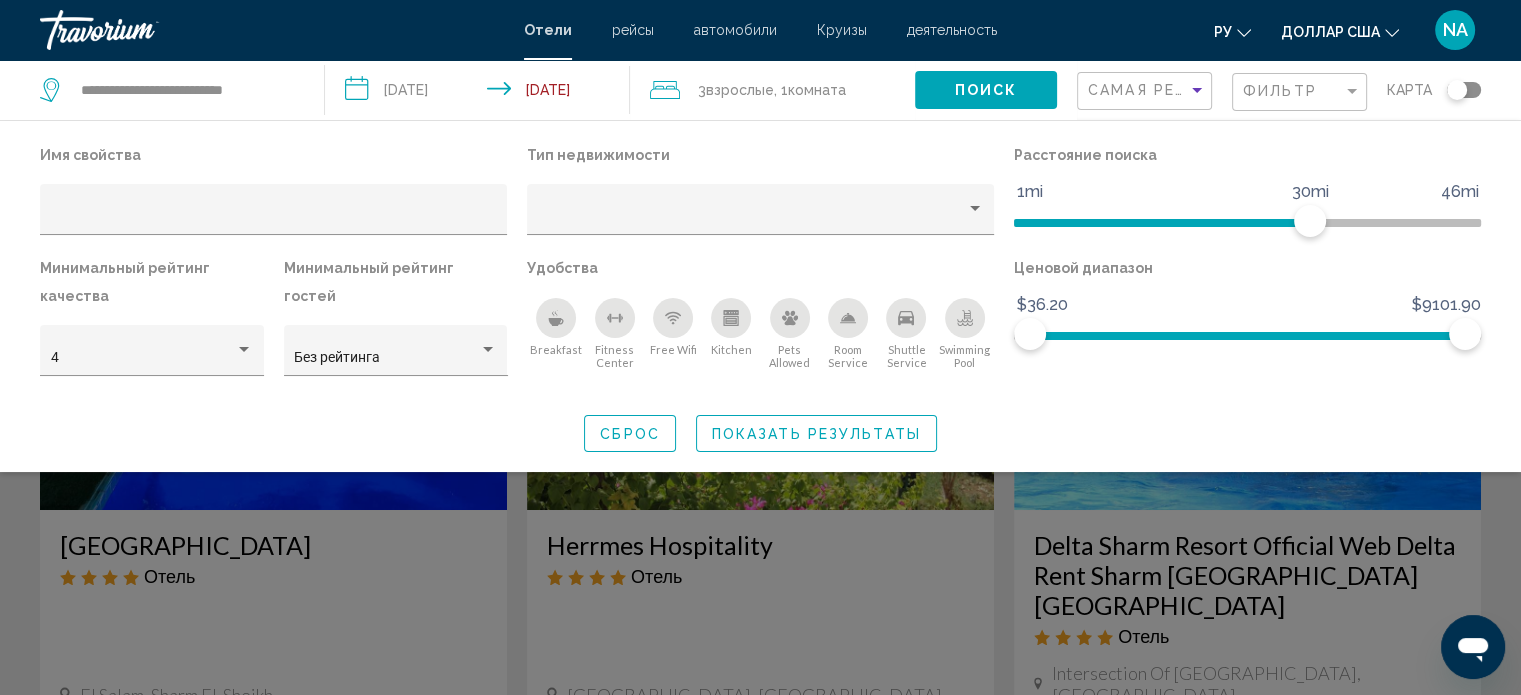 click on "Показать результаты" 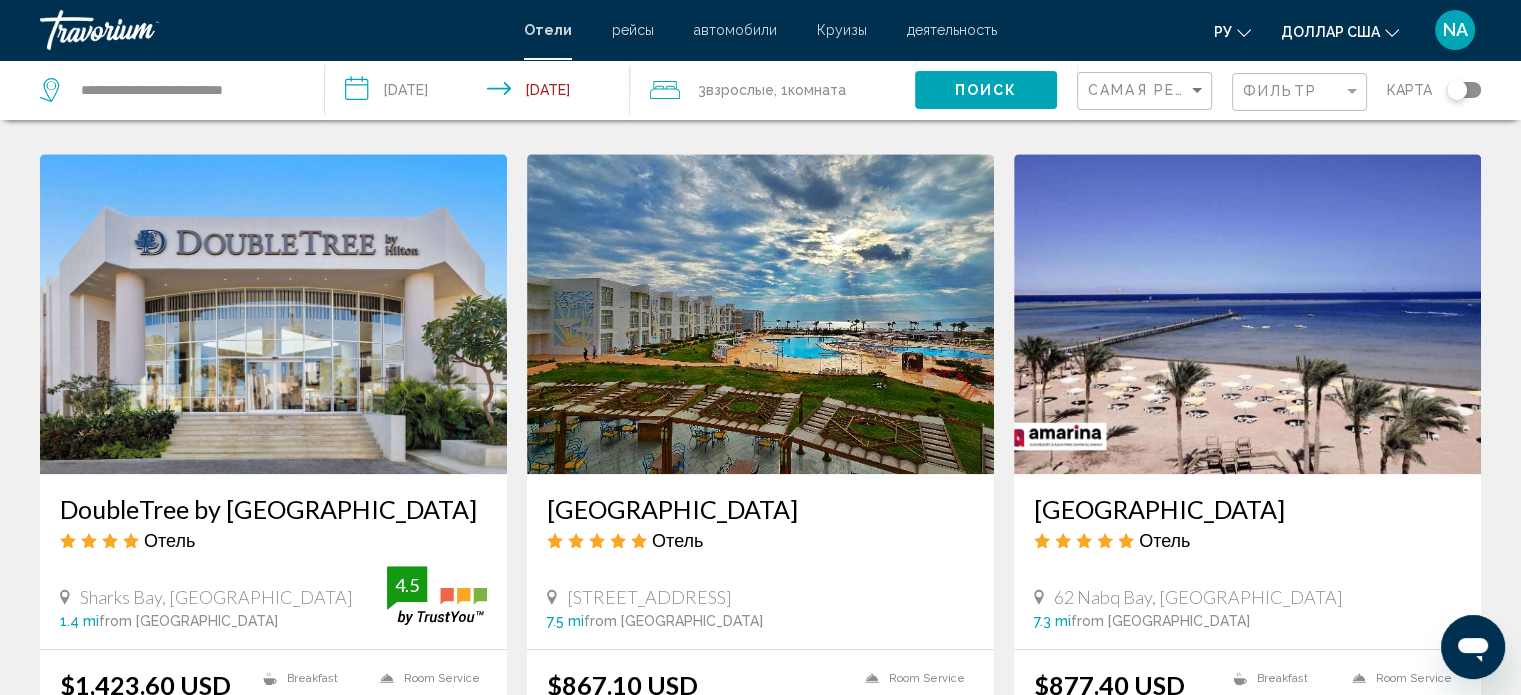 scroll, scrollTop: 1600, scrollLeft: 0, axis: vertical 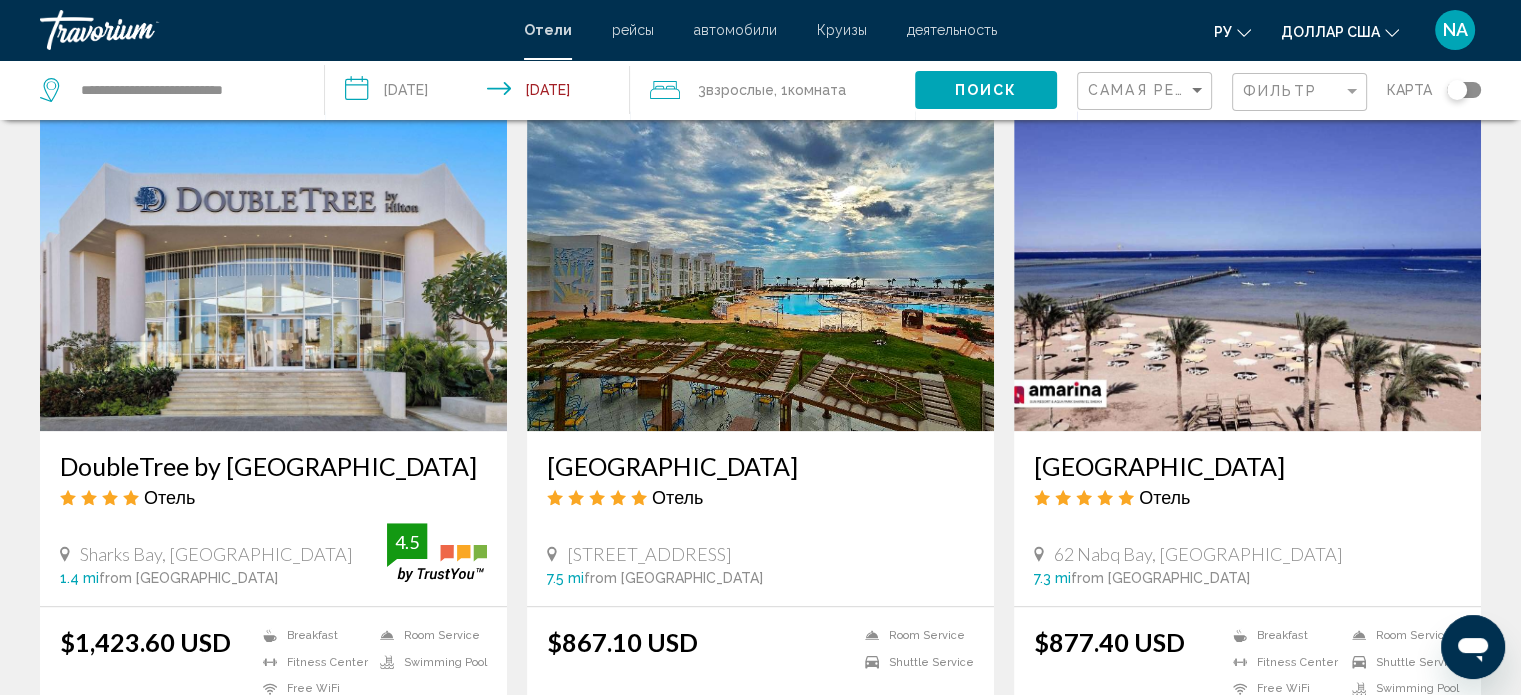 click at bounding box center (273, 271) 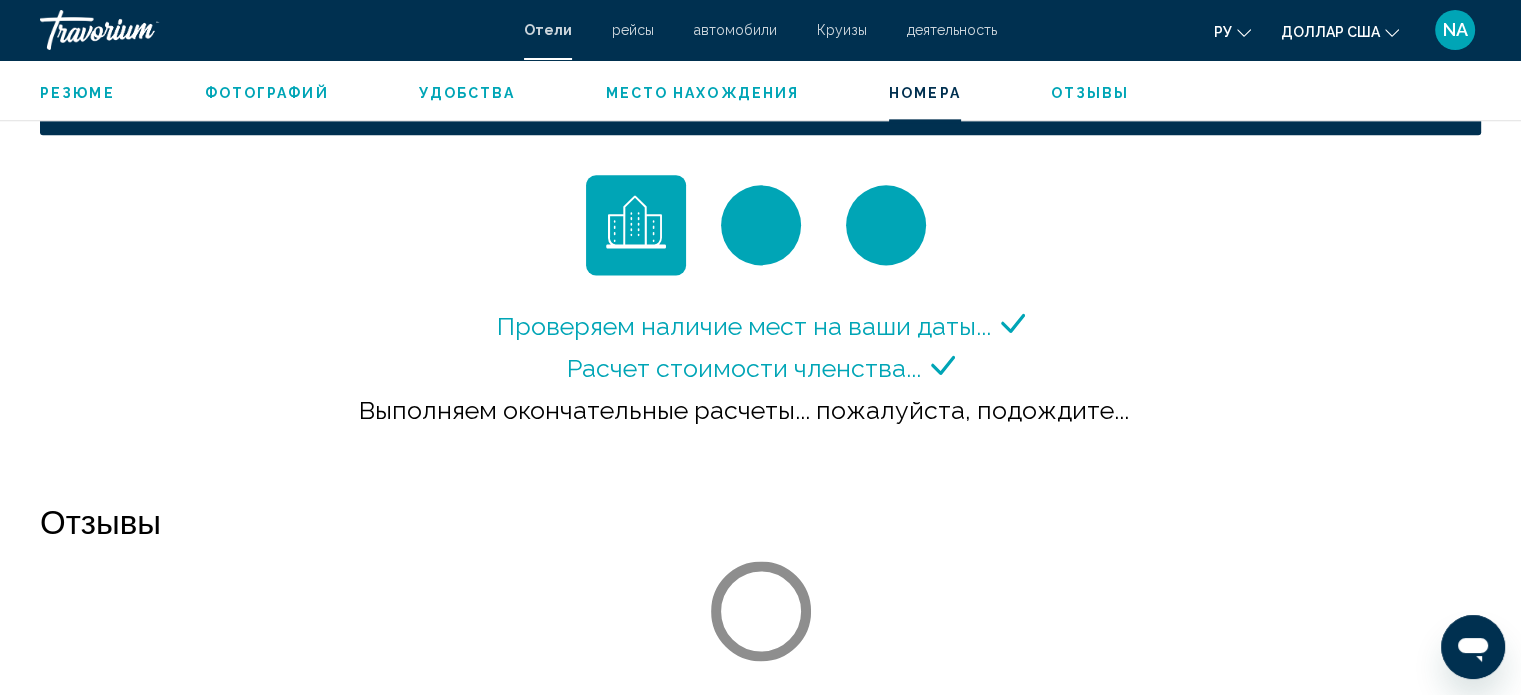 scroll, scrollTop: 2612, scrollLeft: 0, axis: vertical 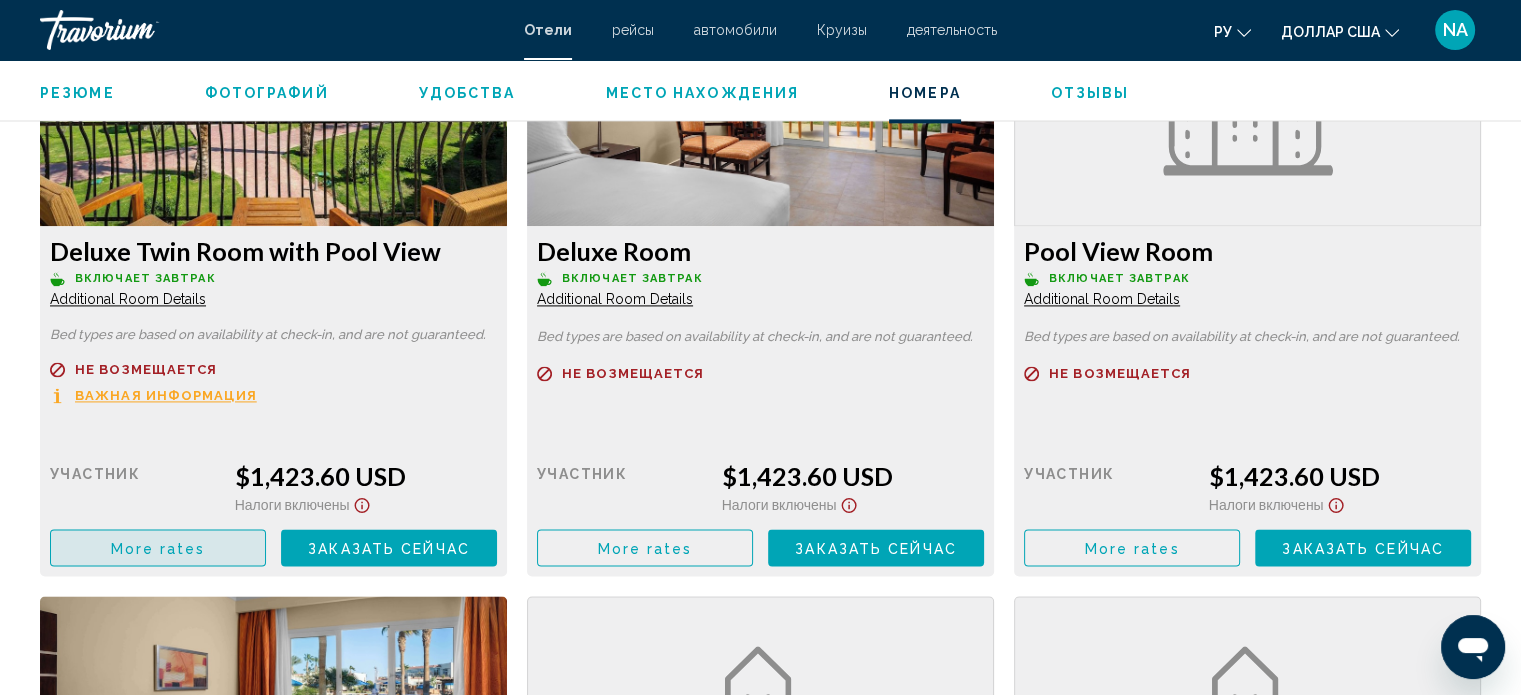 click on "More rates" at bounding box center [158, 547] 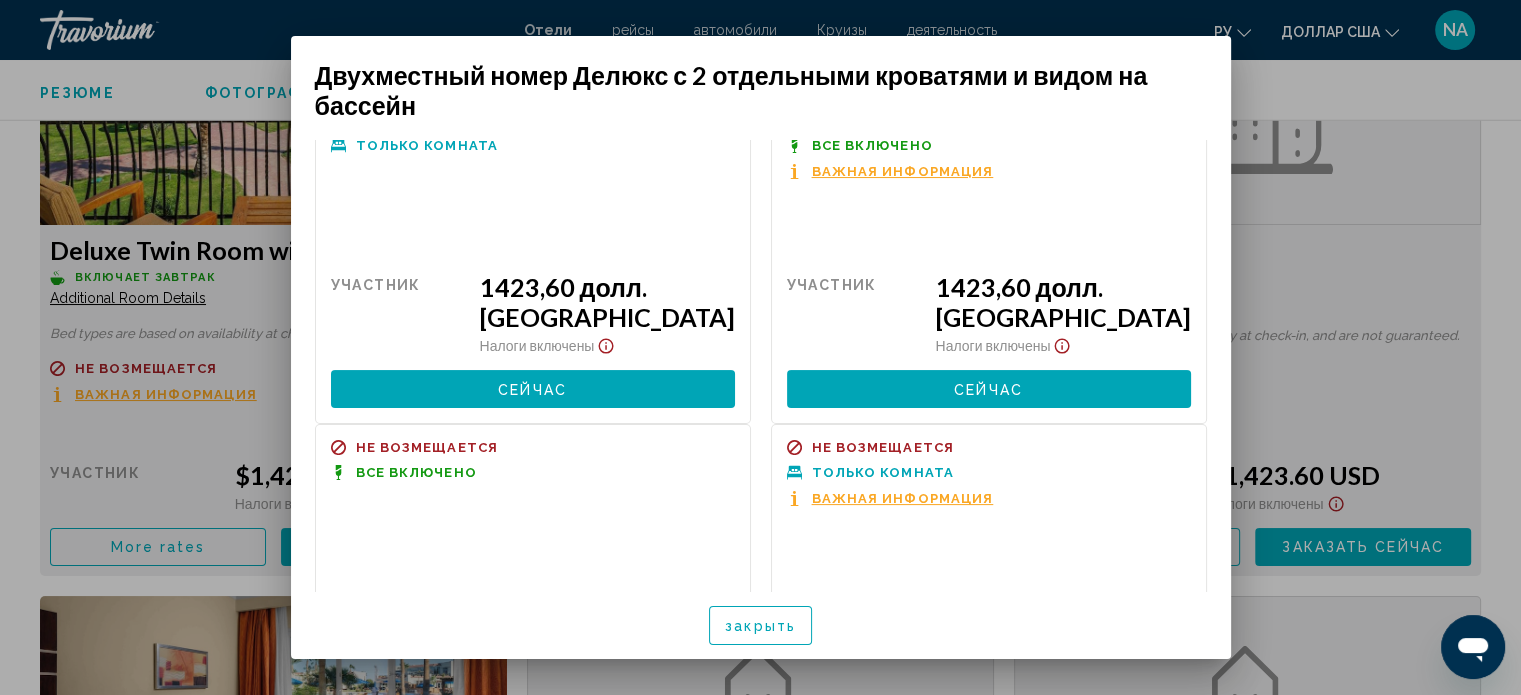 scroll, scrollTop: 365, scrollLeft: 0, axis: vertical 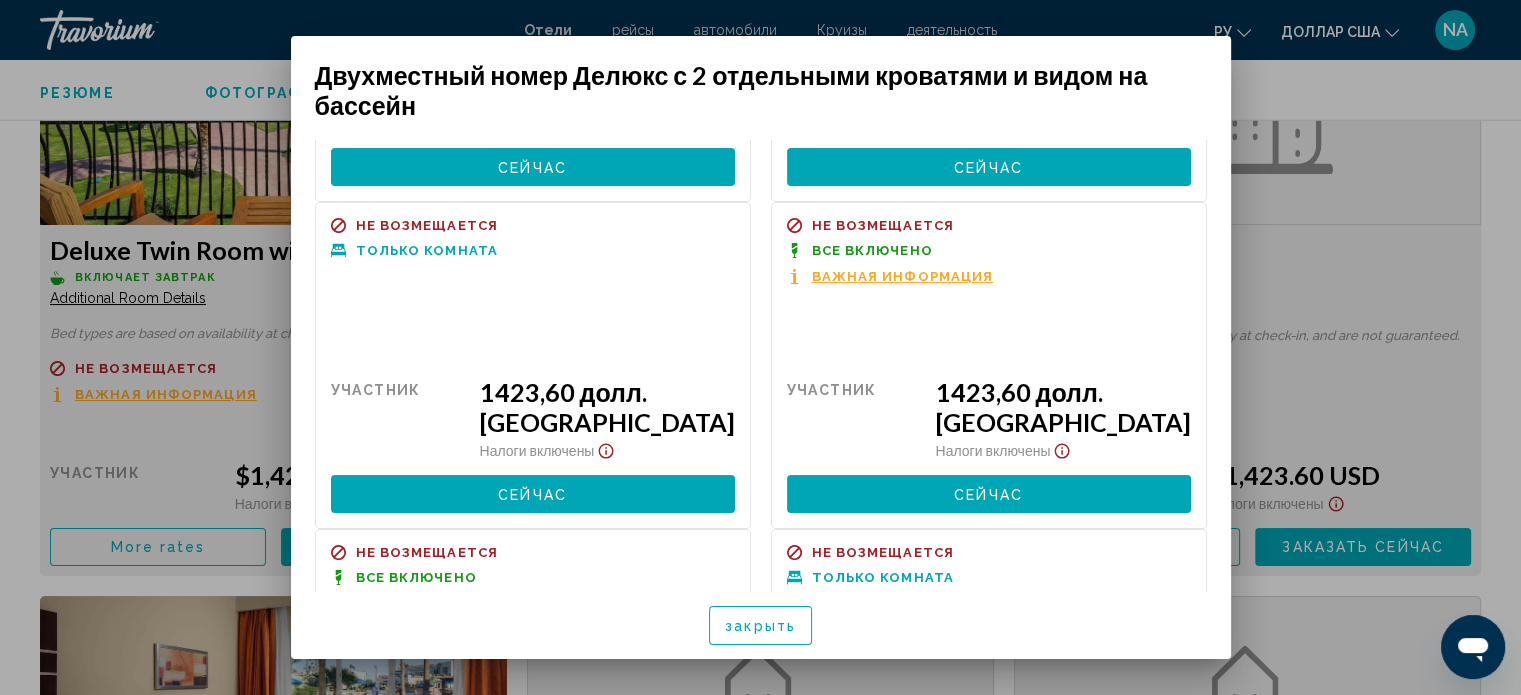drag, startPoint x: 987, startPoint y: 410, endPoint x: 868, endPoint y: 317, distance: 151.0298 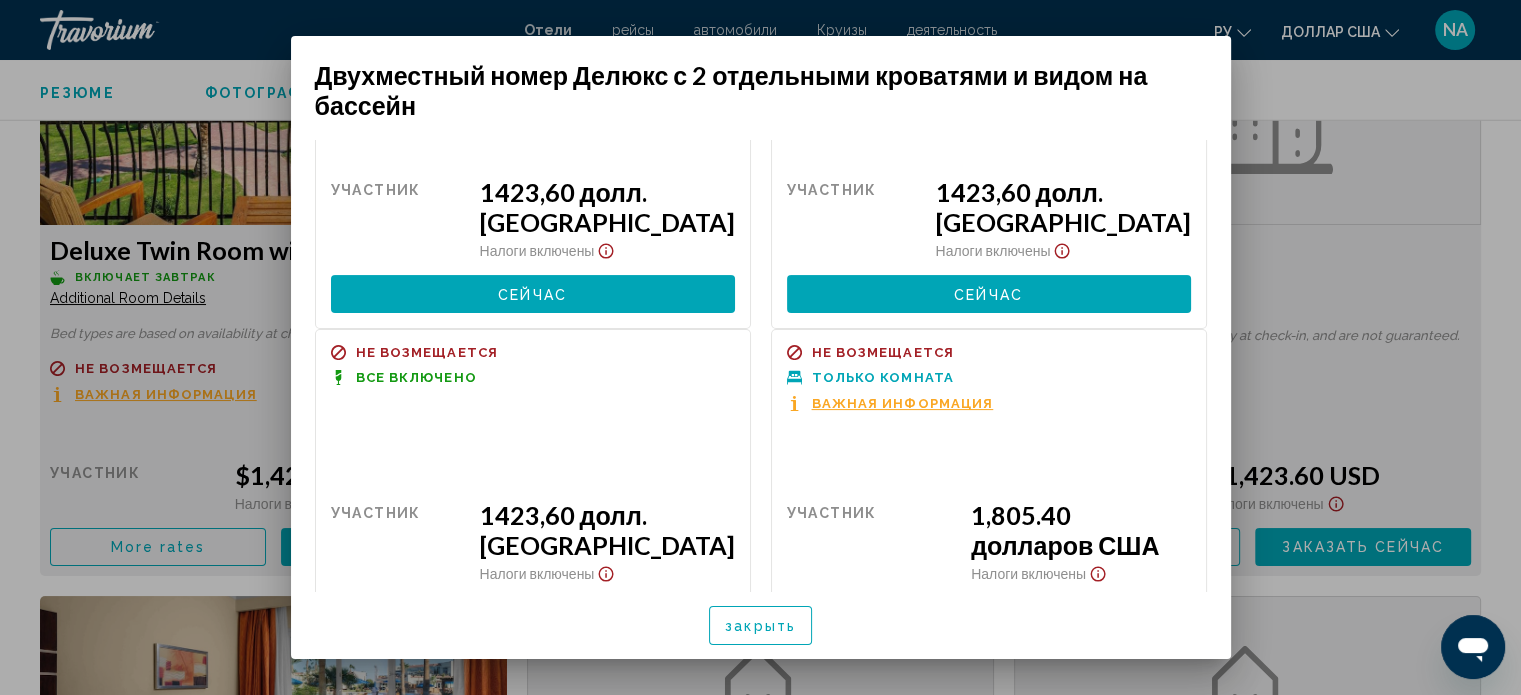 scroll, scrollTop: 500, scrollLeft: 0, axis: vertical 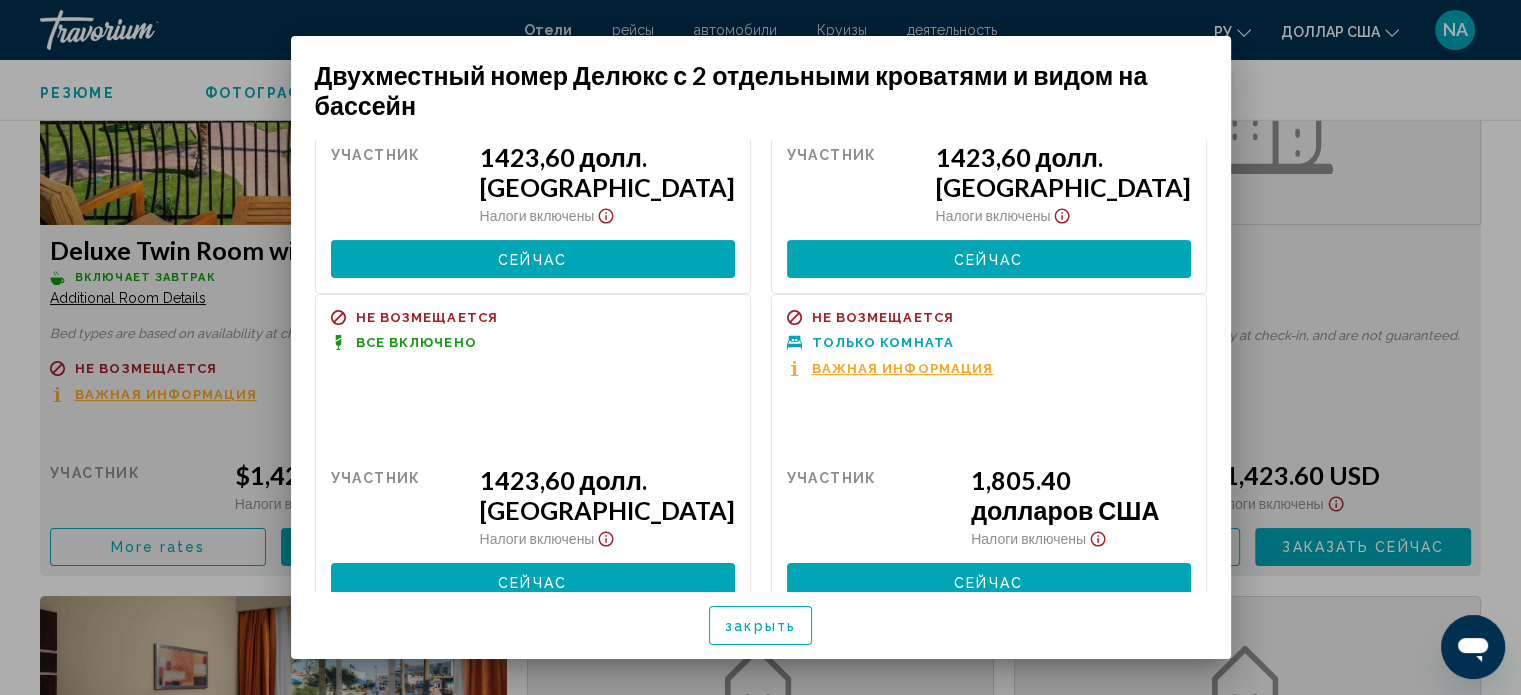 click on "Важная информация" at bounding box center [903, 368] 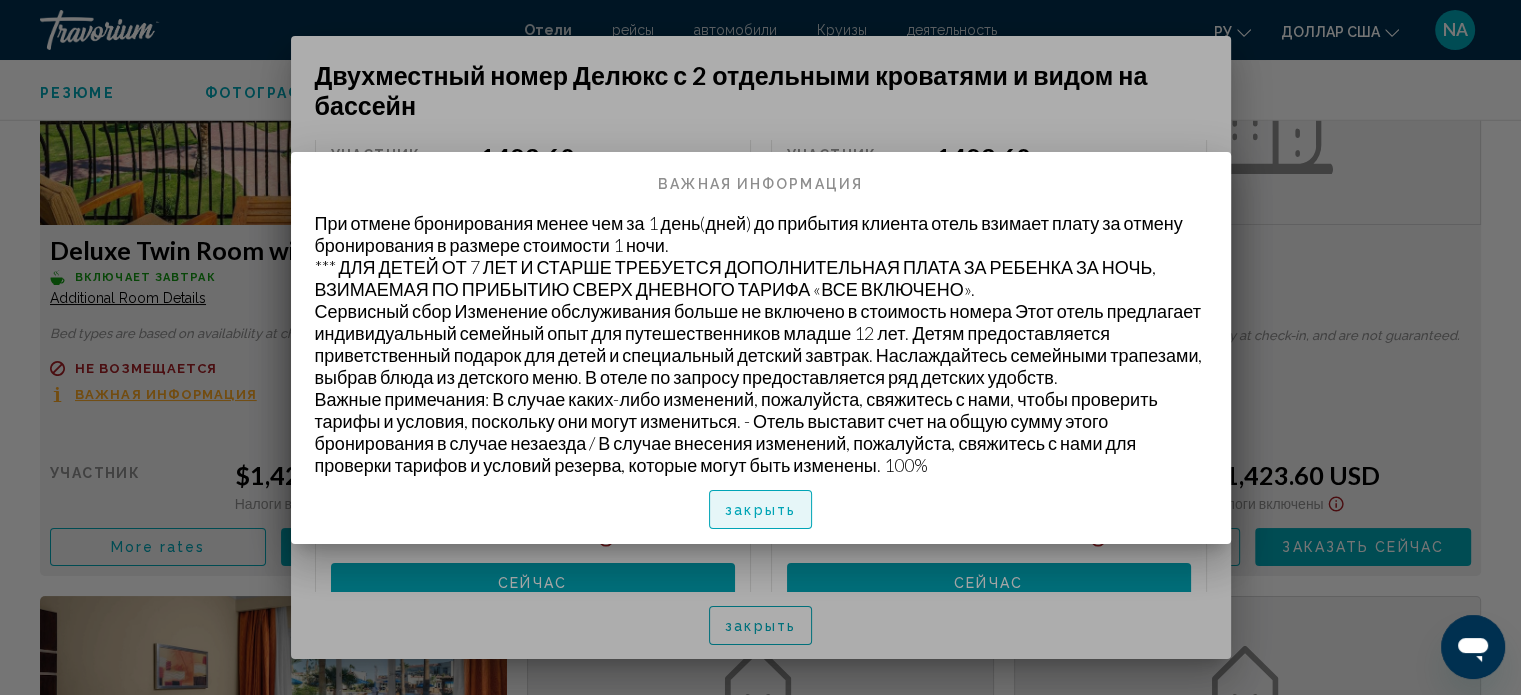 click on "закрыть" at bounding box center (760, 509) 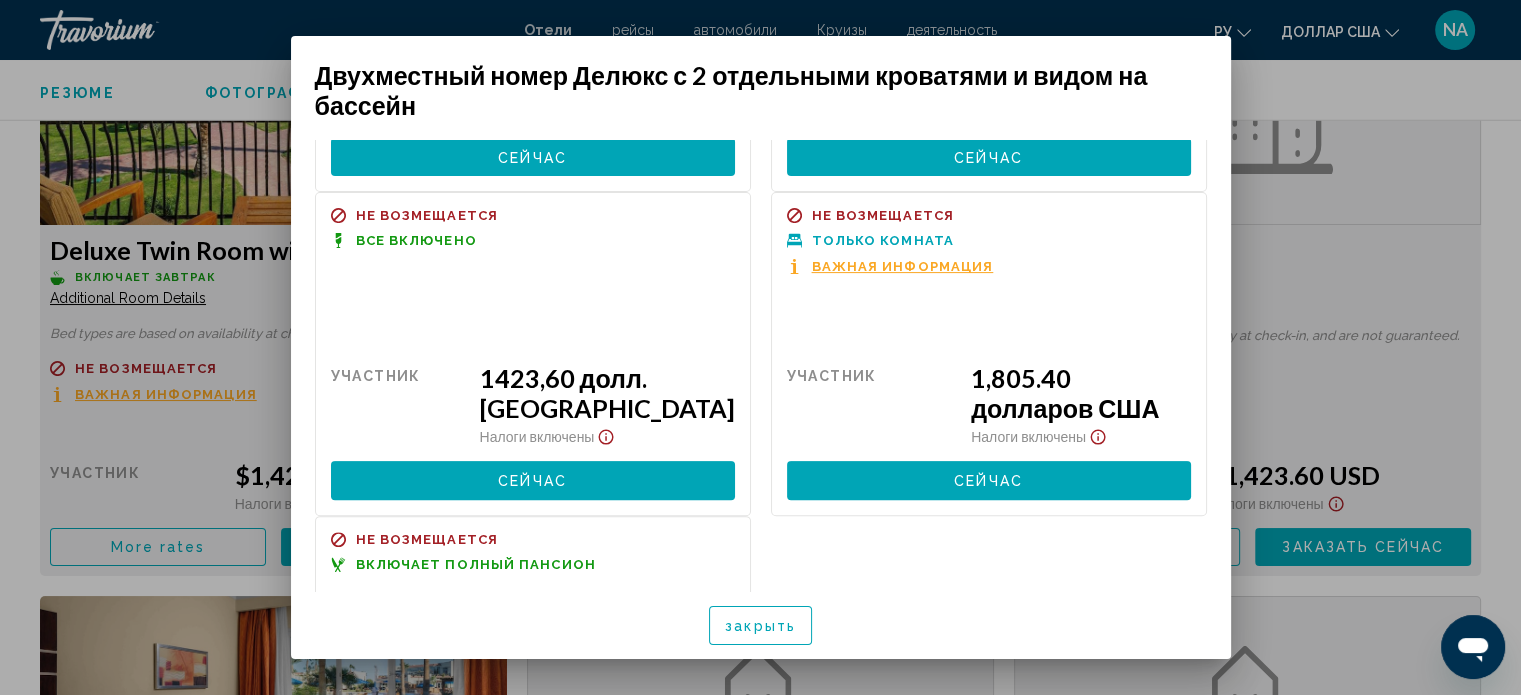 scroll, scrollTop: 565, scrollLeft: 0, axis: vertical 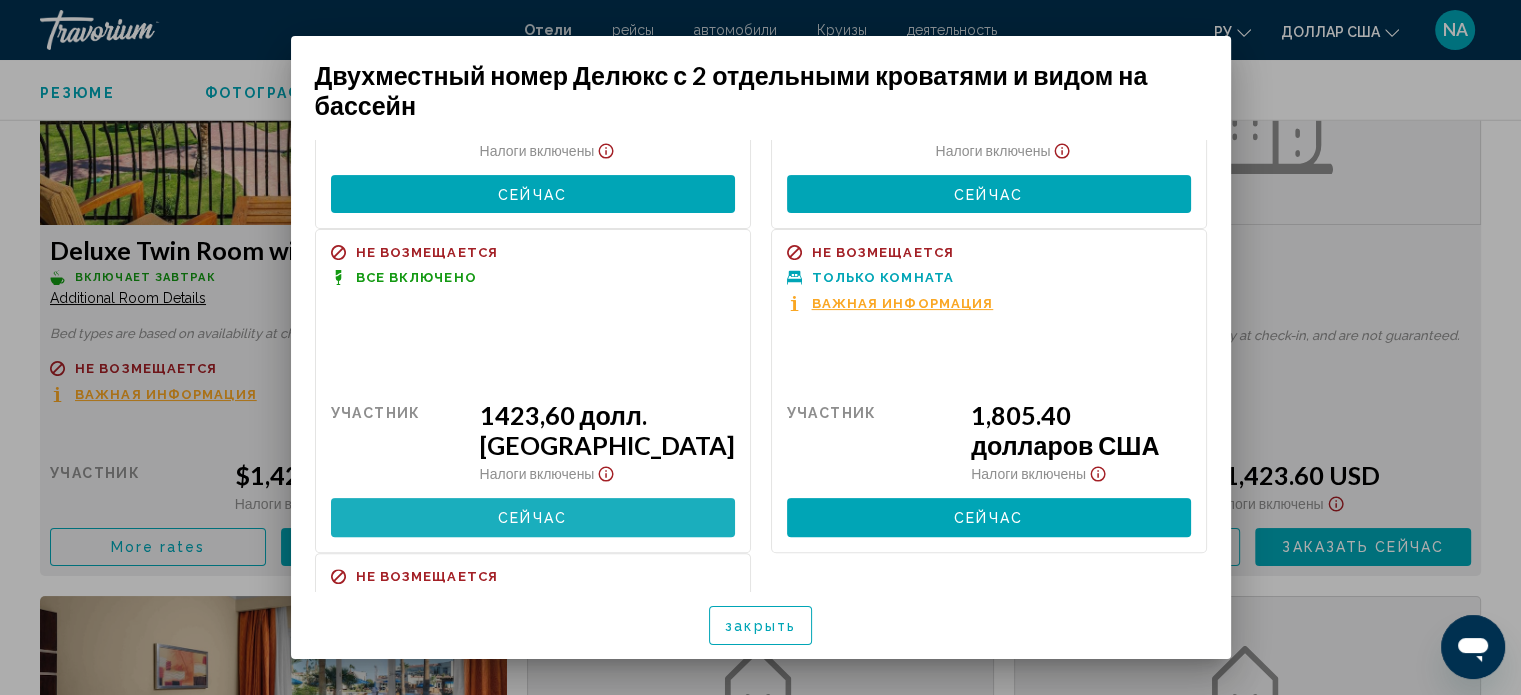 click on "сейчас Больше недоступно" at bounding box center [533, 517] 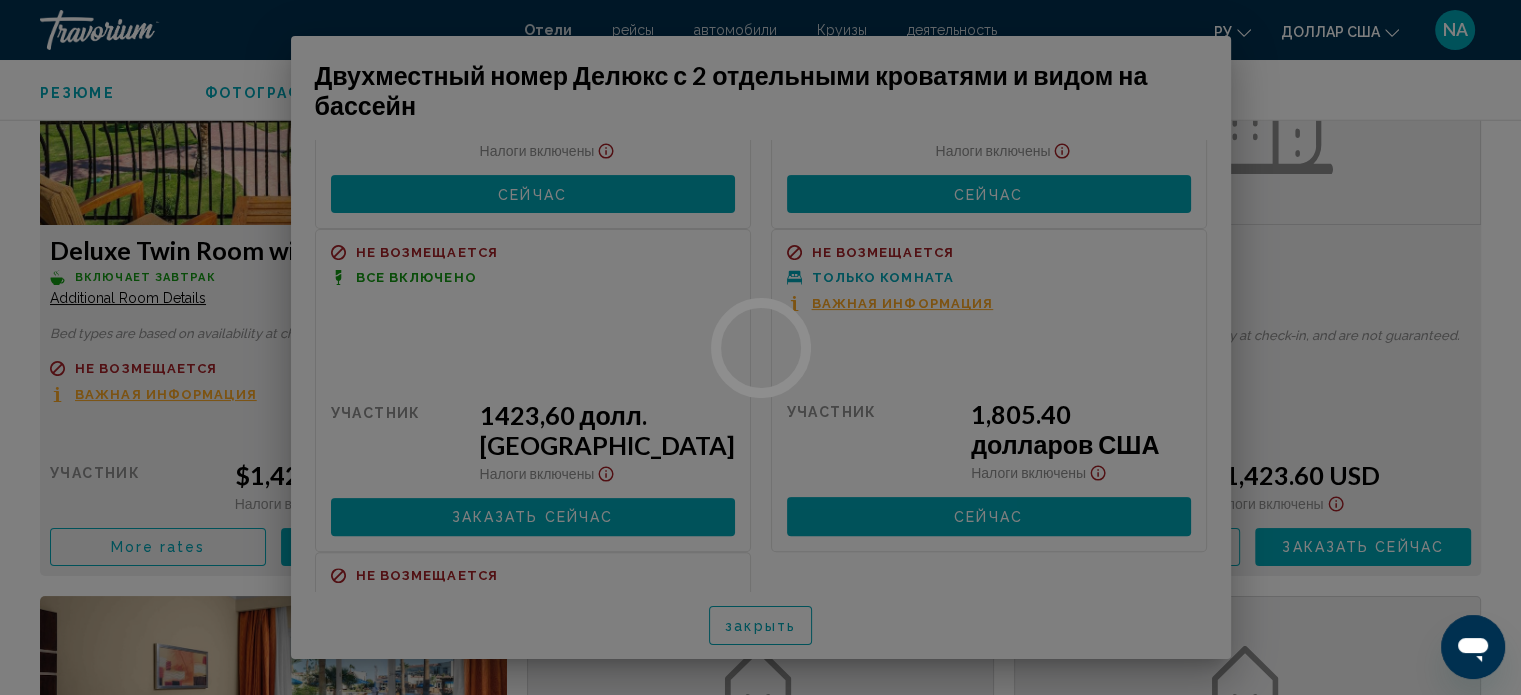 scroll, scrollTop: 2812, scrollLeft: 0, axis: vertical 